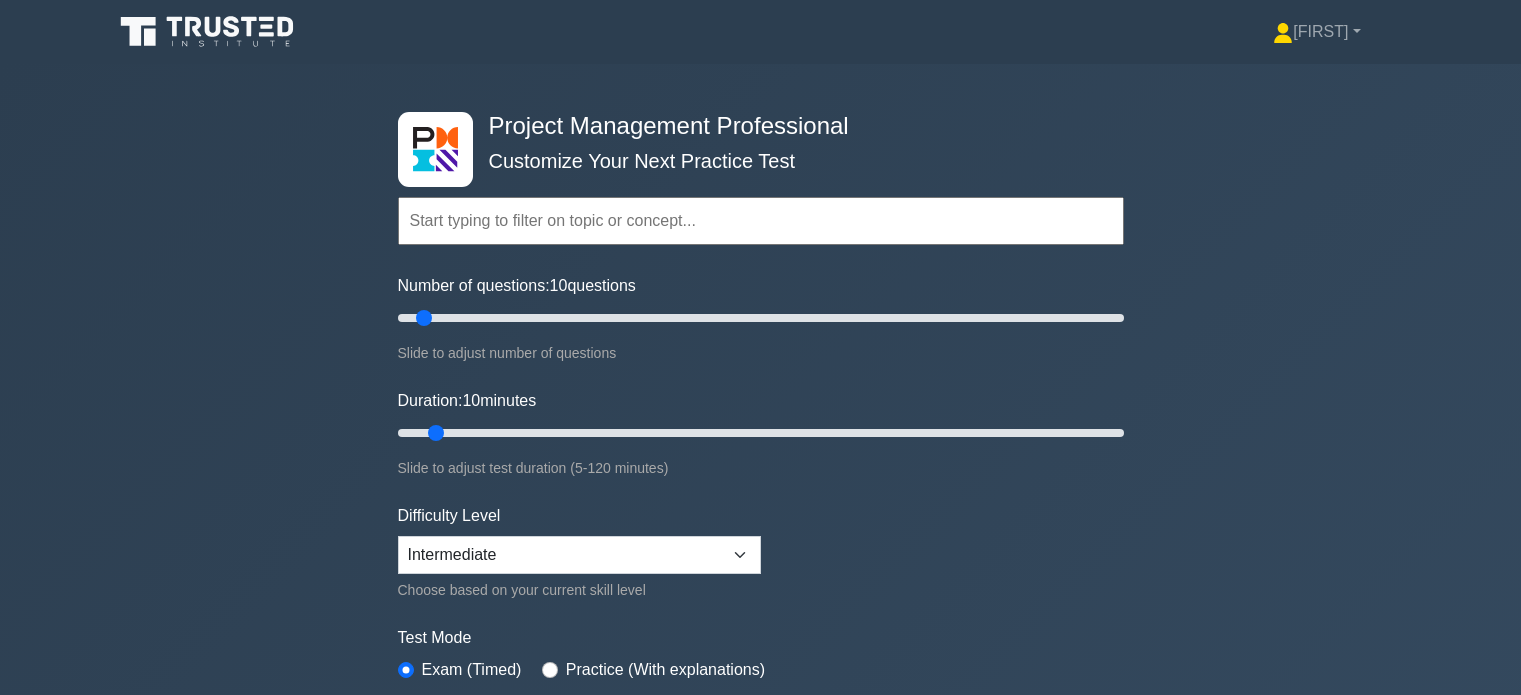 scroll, scrollTop: 0, scrollLeft: 0, axis: both 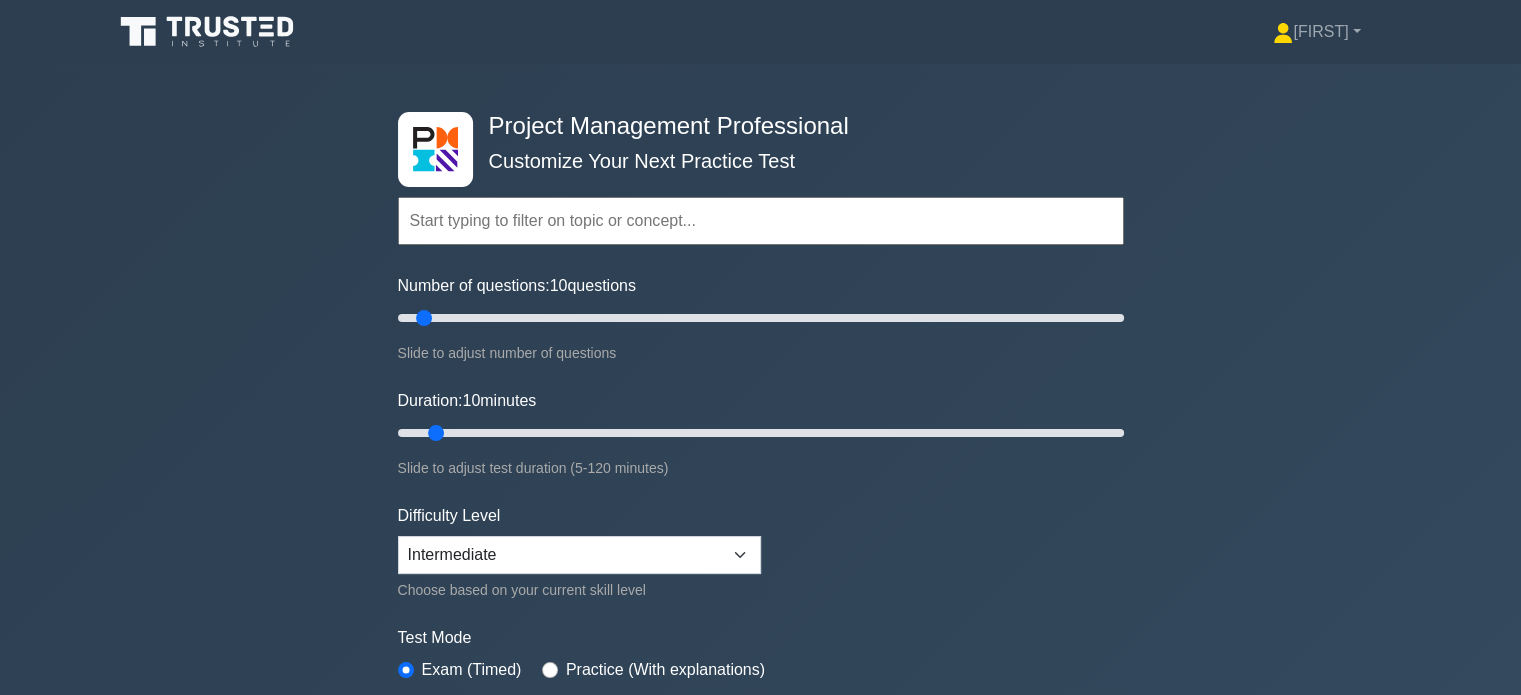click at bounding box center [761, 221] 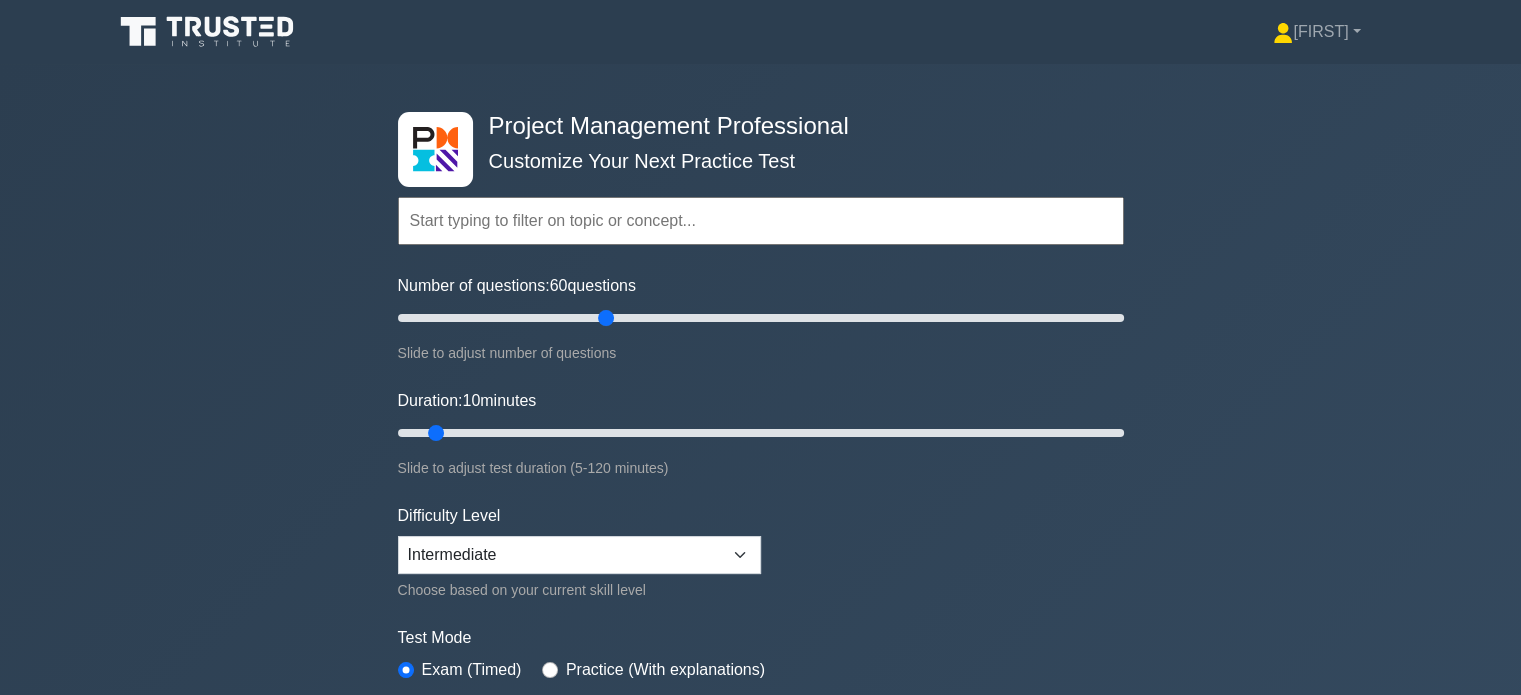 drag, startPoint x: 428, startPoint y: 314, endPoint x: 609, endPoint y: 332, distance: 181.89282 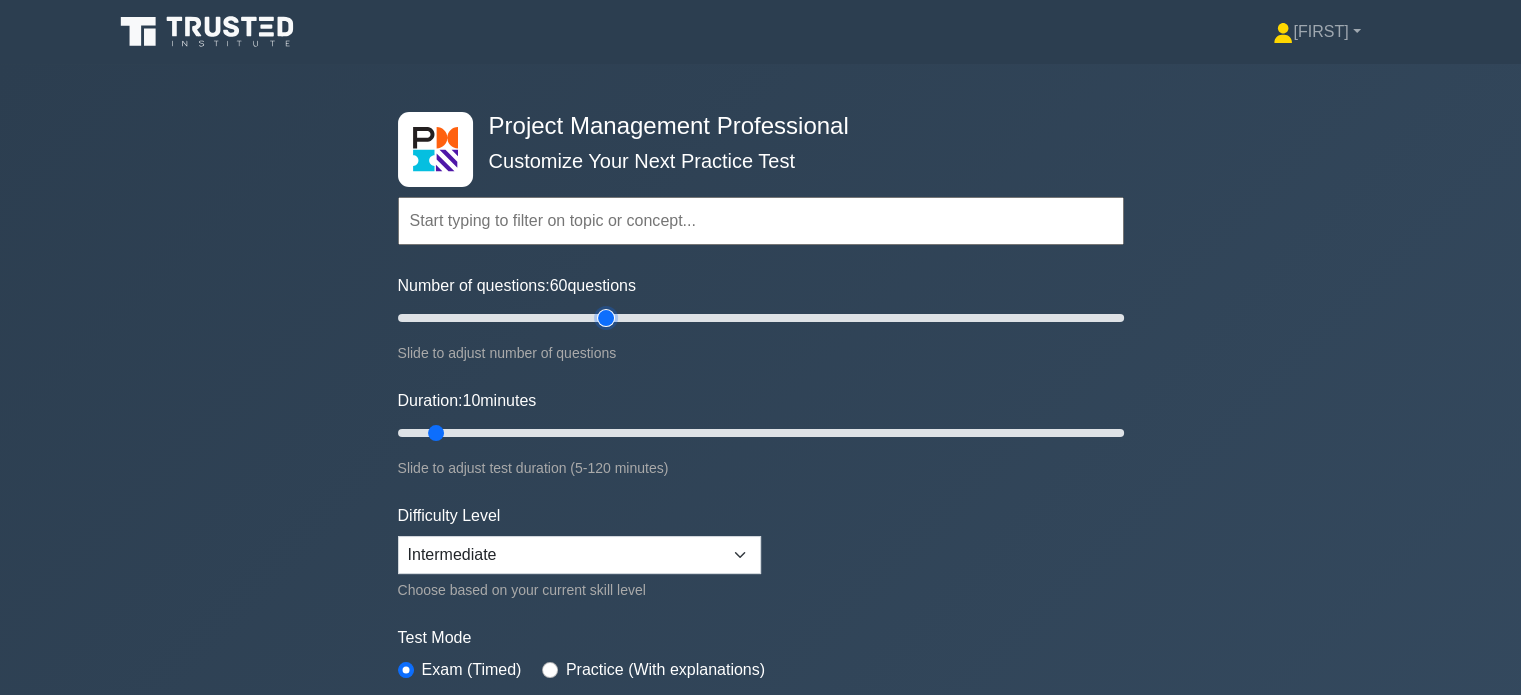 type on "60" 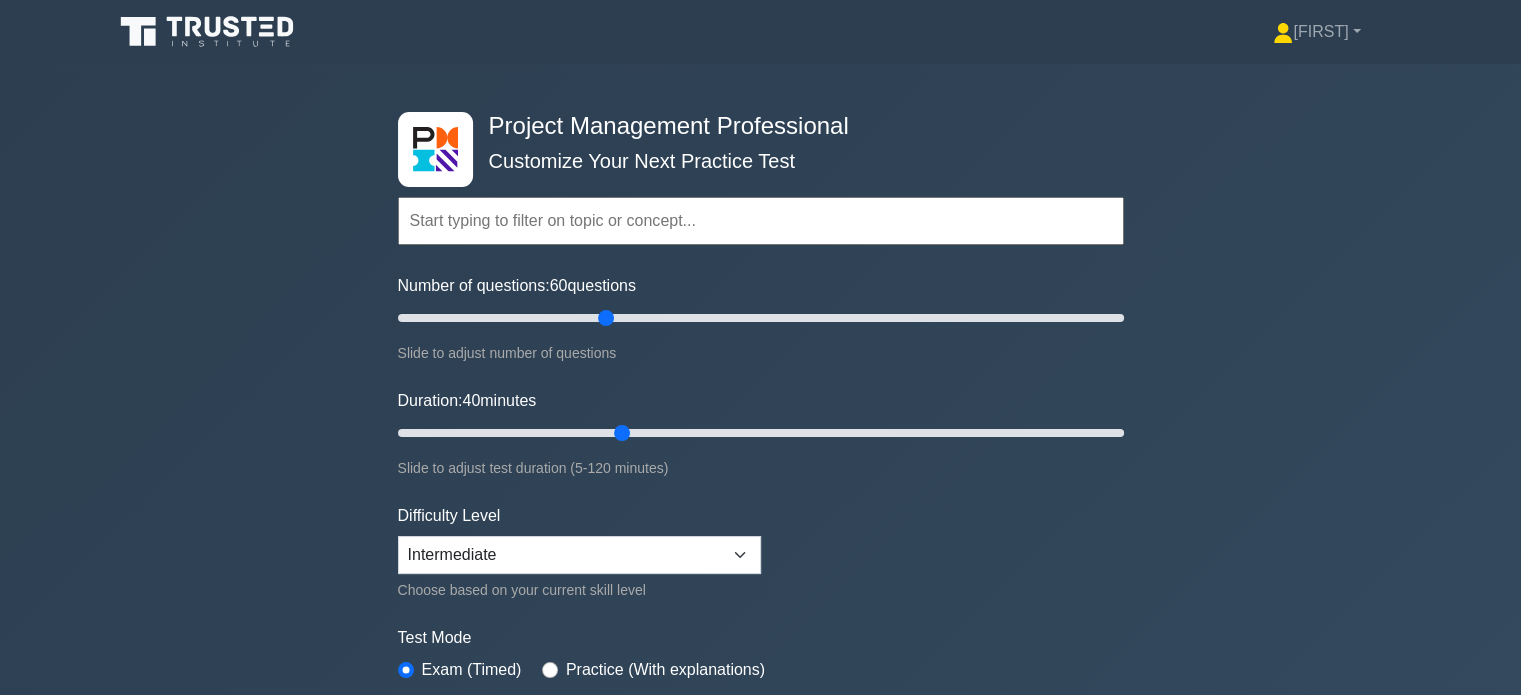 drag, startPoint x: 431, startPoint y: 423, endPoint x: 612, endPoint y: 420, distance: 181.02486 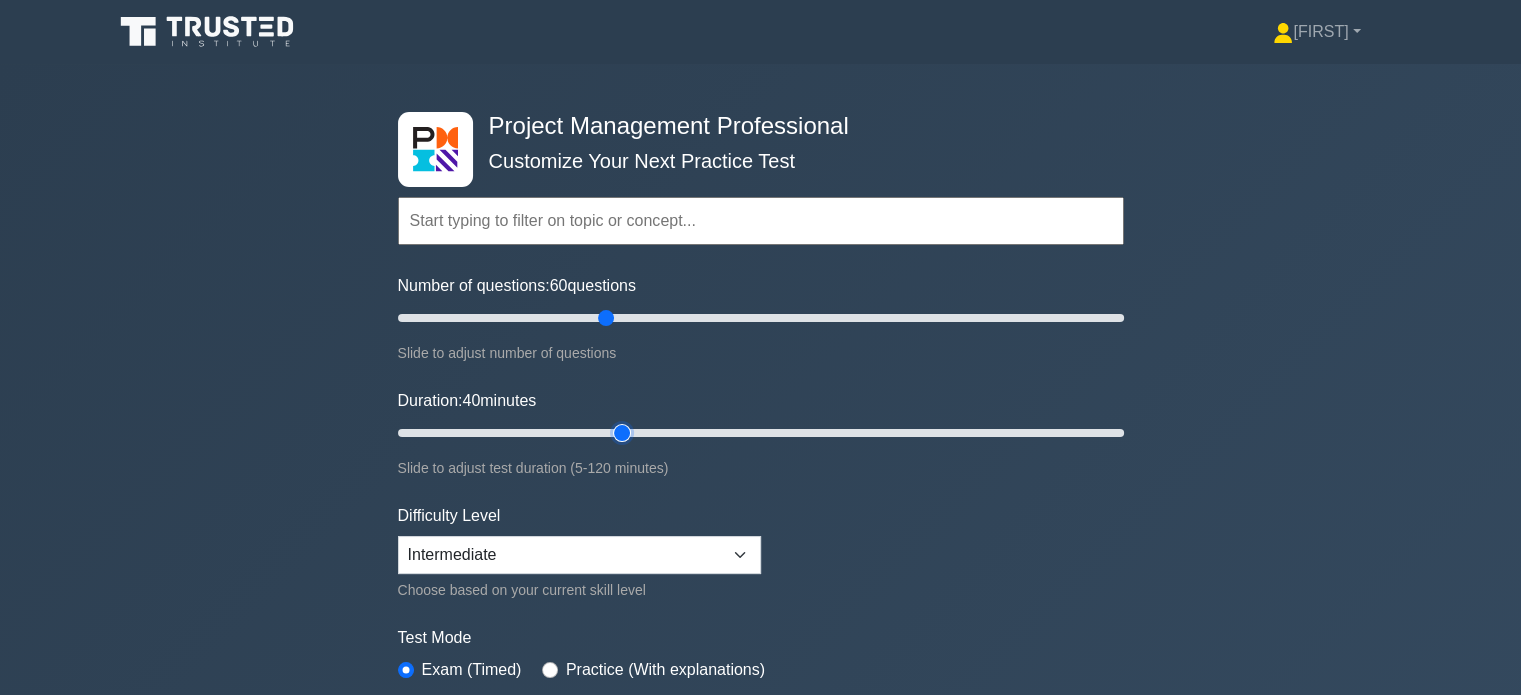 click on "Duration:  40  minutes" at bounding box center (761, 433) 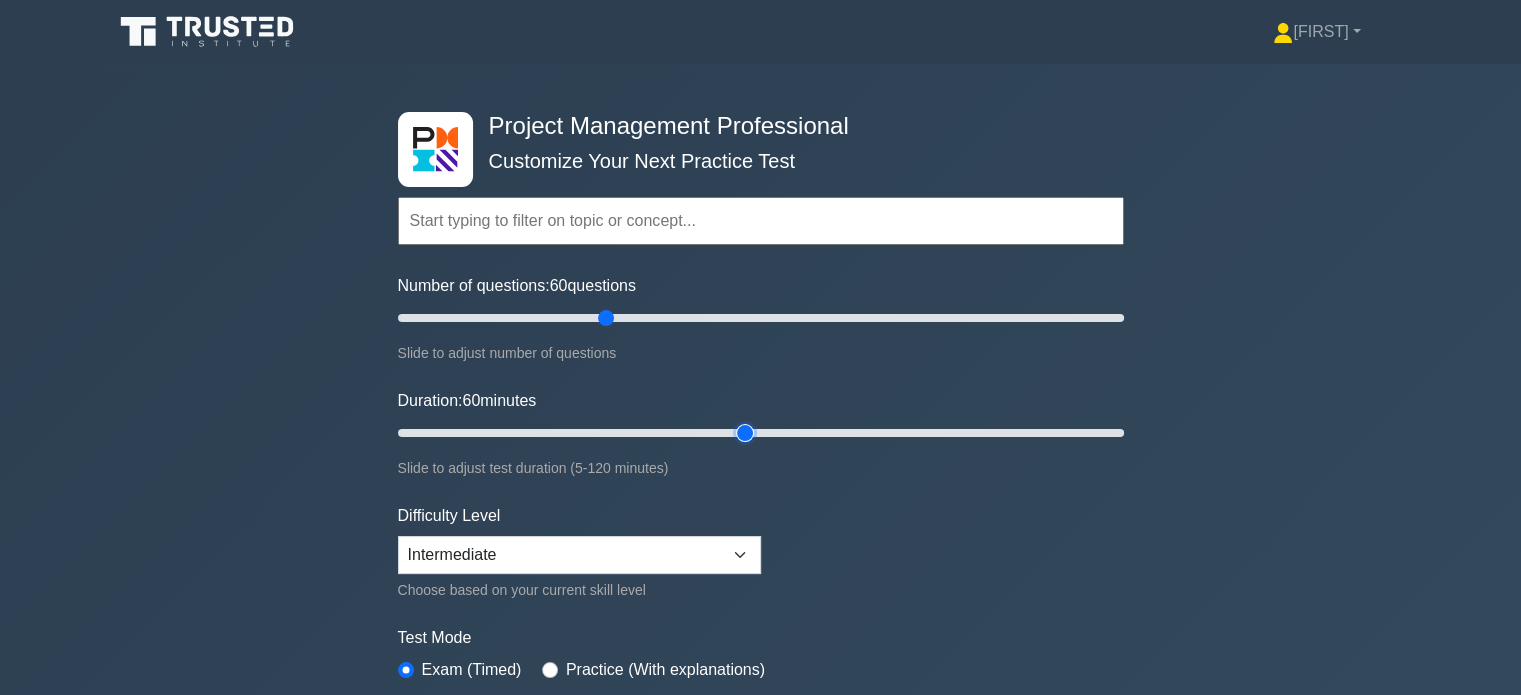 drag, startPoint x: 612, startPoint y: 420, endPoint x: 733, endPoint y: 427, distance: 121.20231 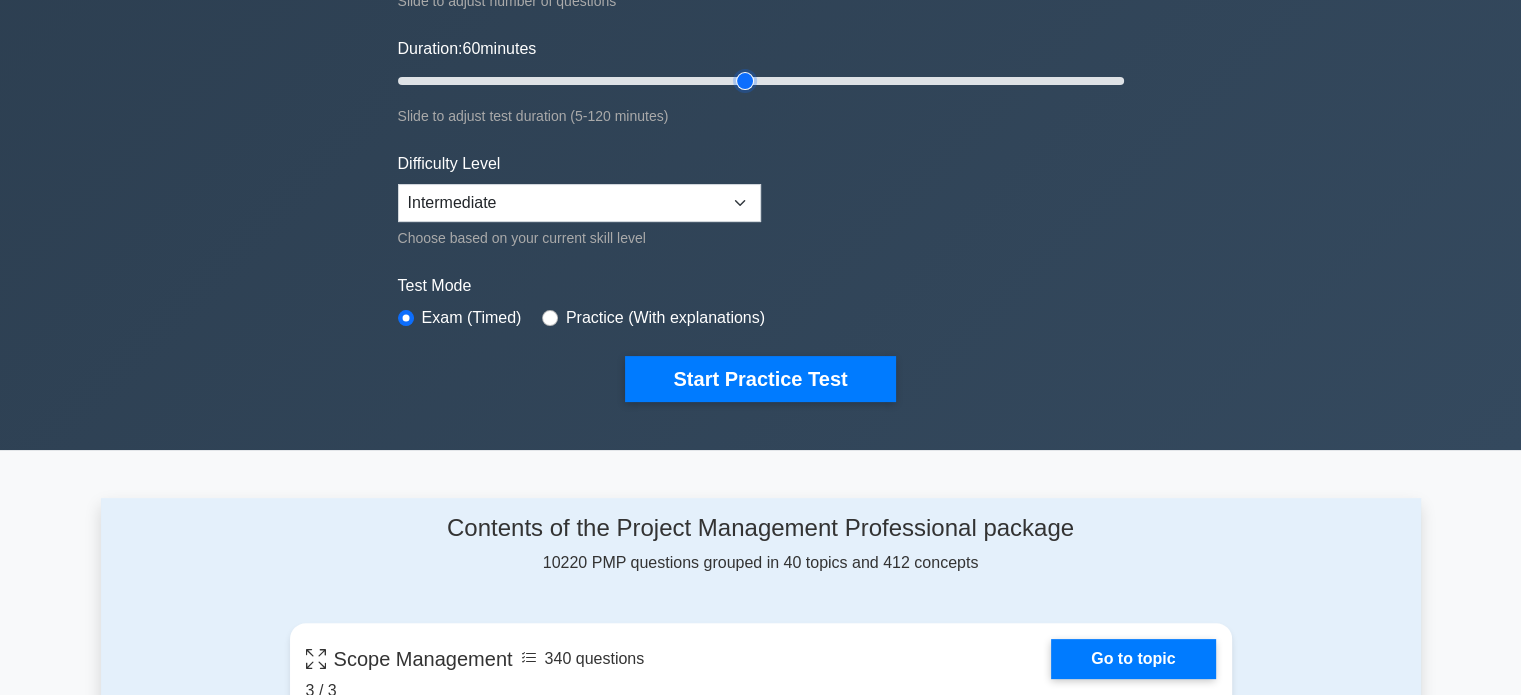 scroll, scrollTop: 355, scrollLeft: 0, axis: vertical 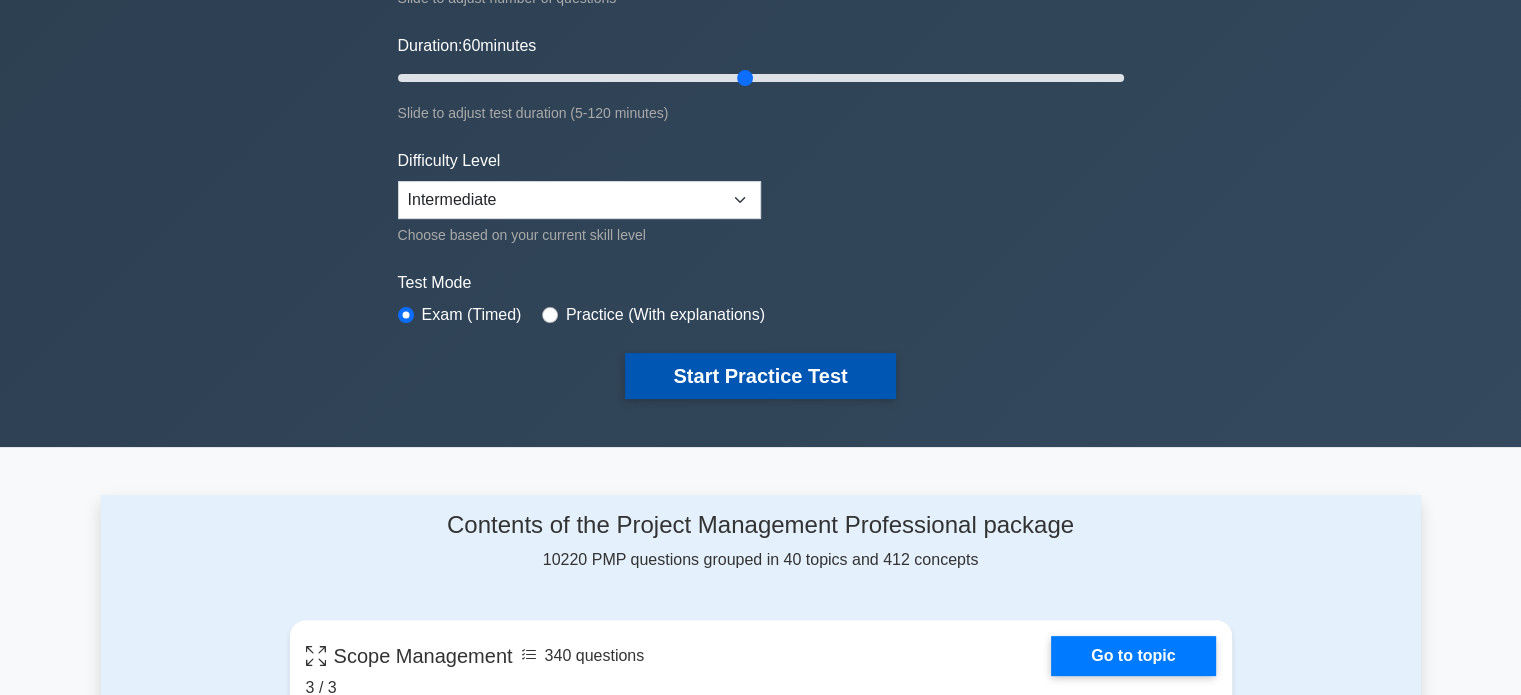 click on "Start Practice Test" at bounding box center (760, 376) 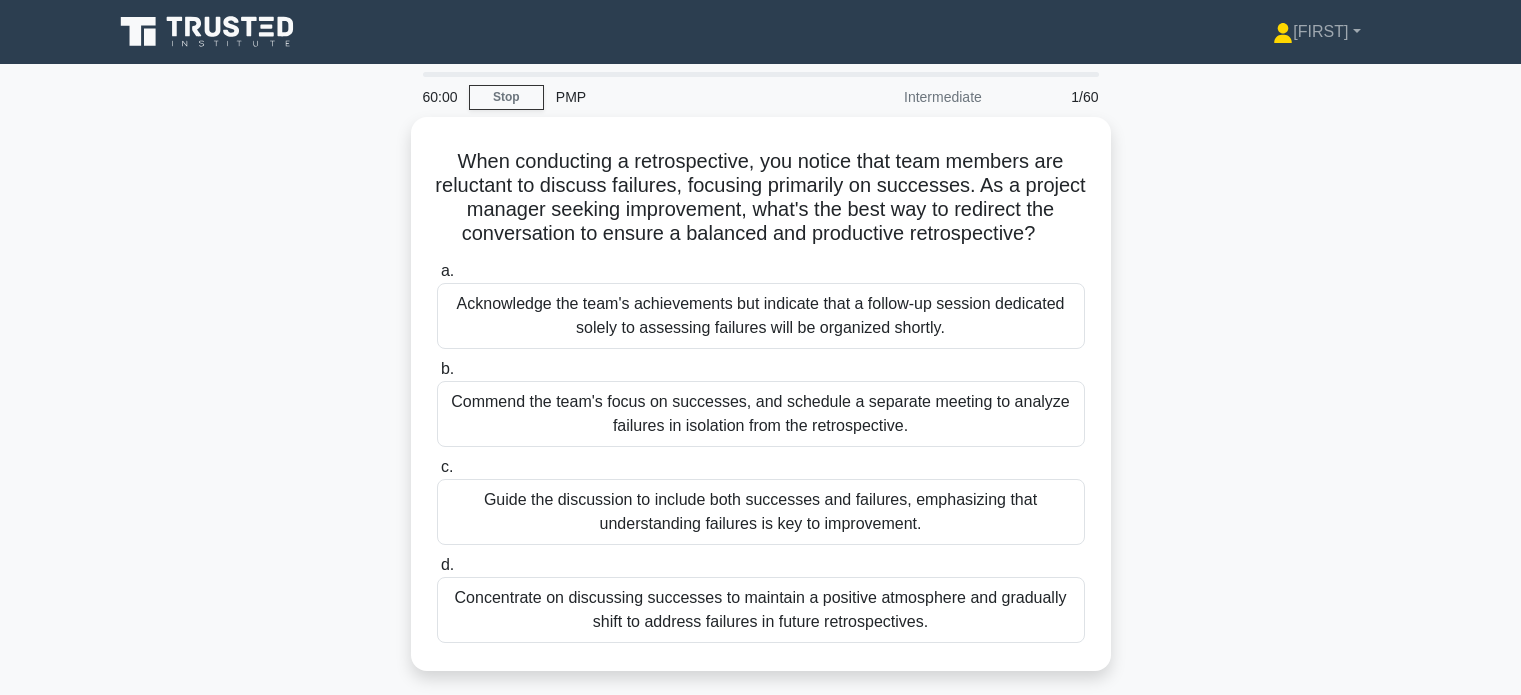 scroll, scrollTop: 0, scrollLeft: 0, axis: both 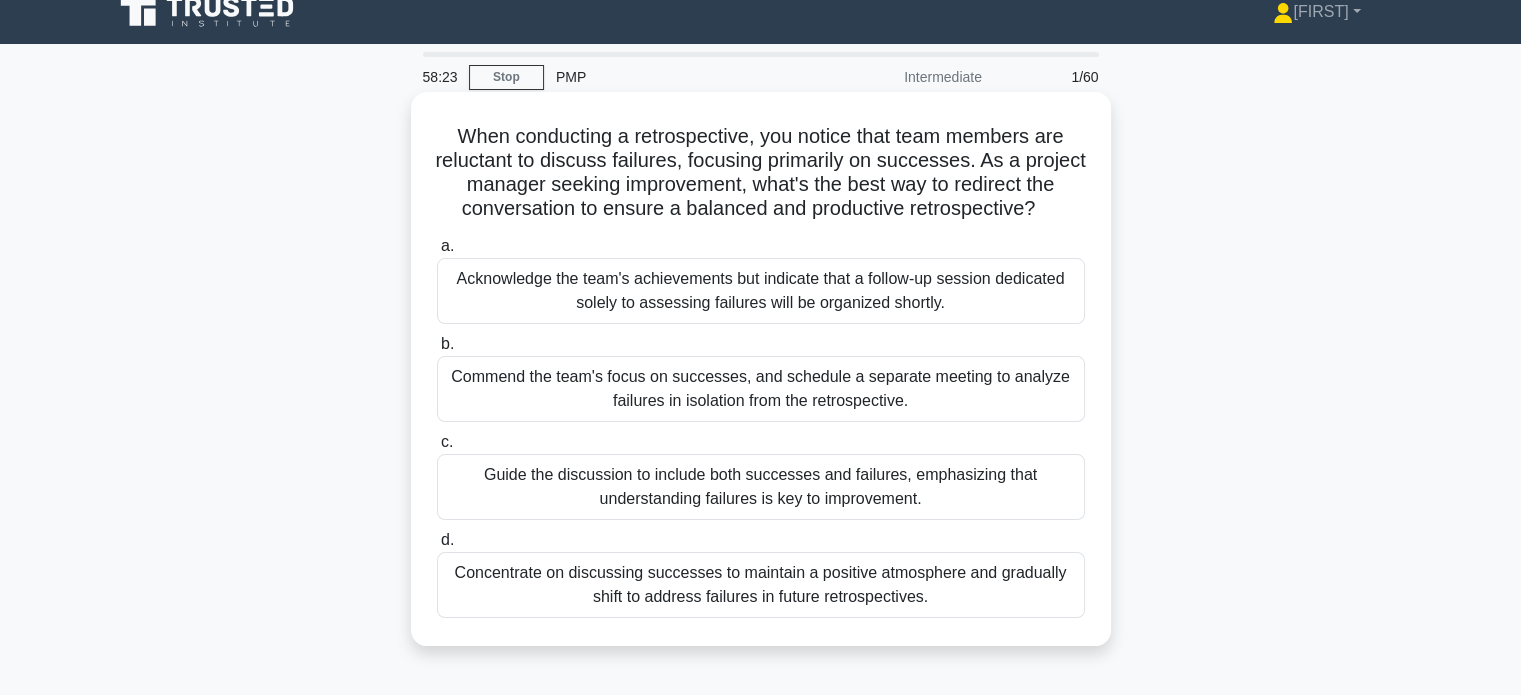 click on "Guide the discussion to include both successes and failures, emphasizing that understanding failures is key to improvement." at bounding box center (761, 487) 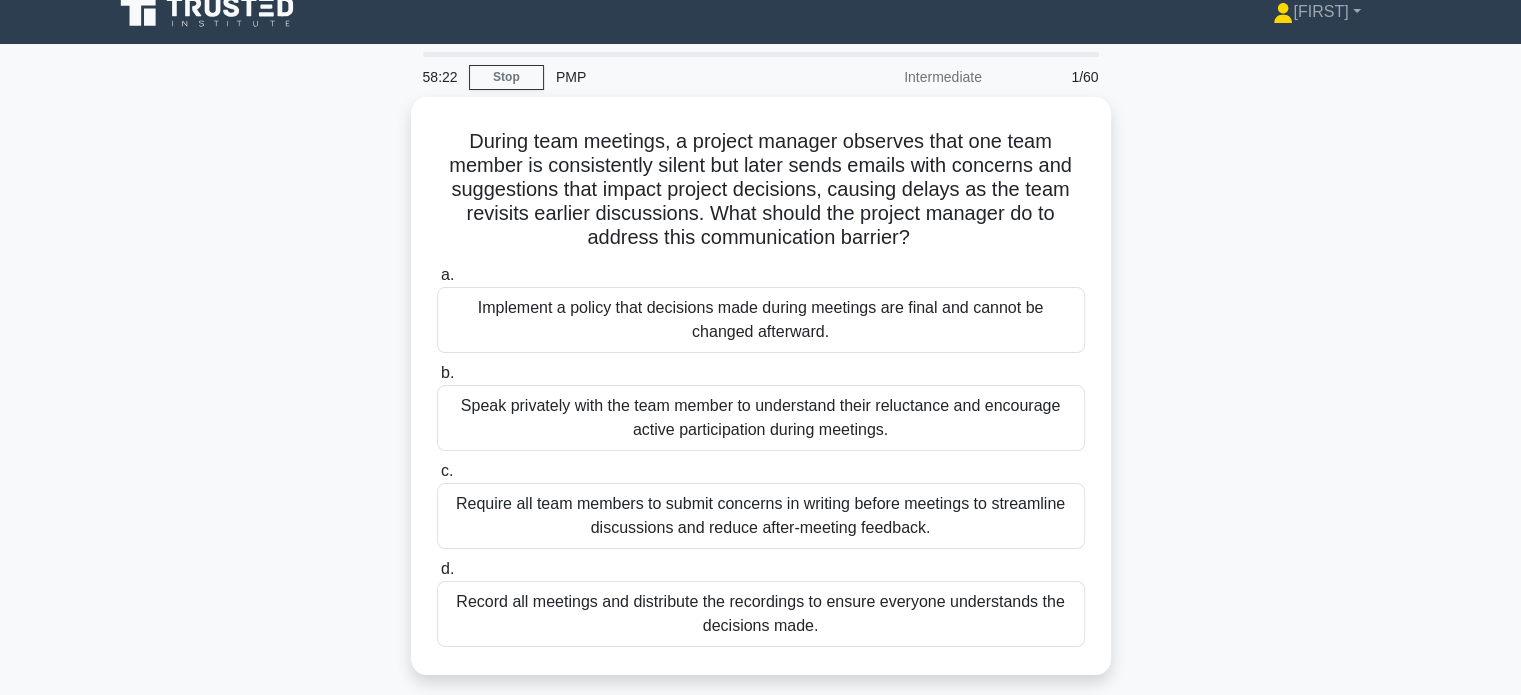 scroll, scrollTop: 0, scrollLeft: 0, axis: both 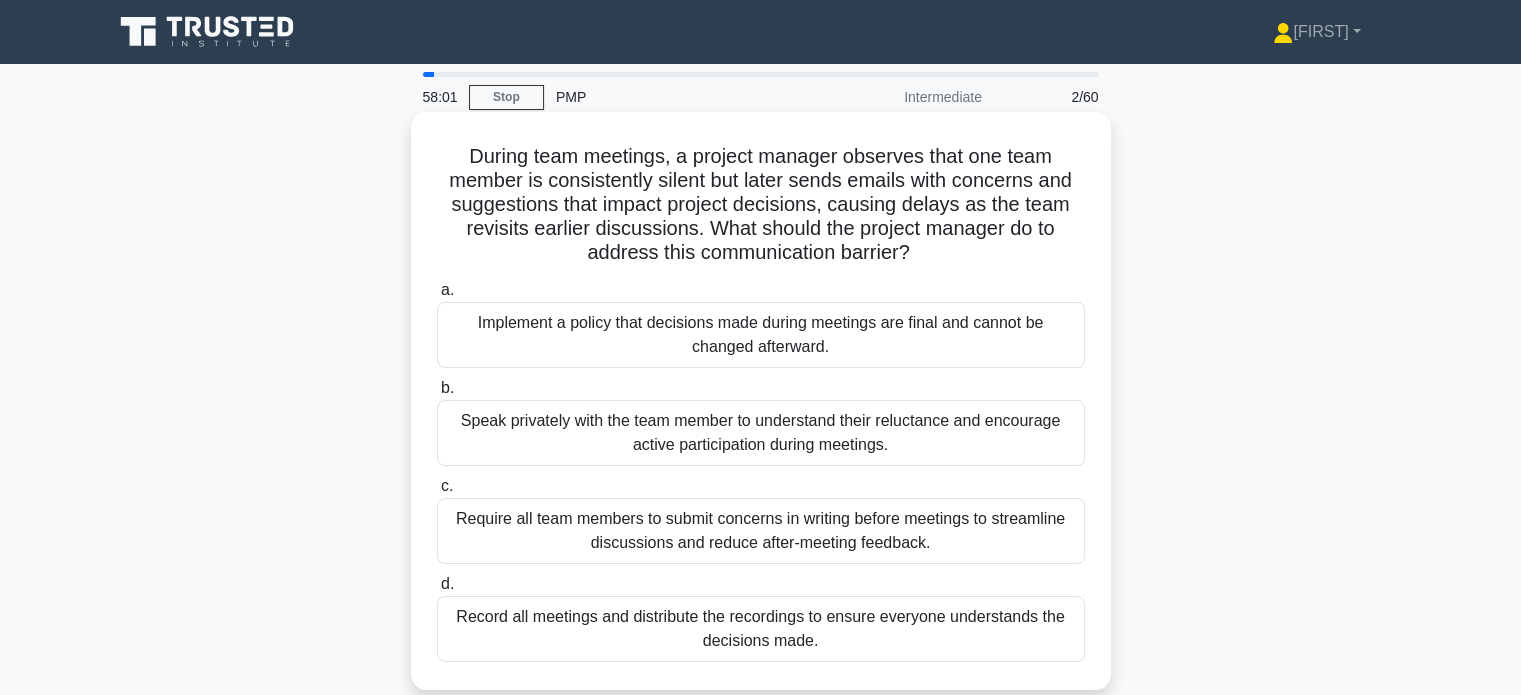 click on "Speak privately with the team member to understand their reluctance and encourage active participation during meetings." at bounding box center [761, 433] 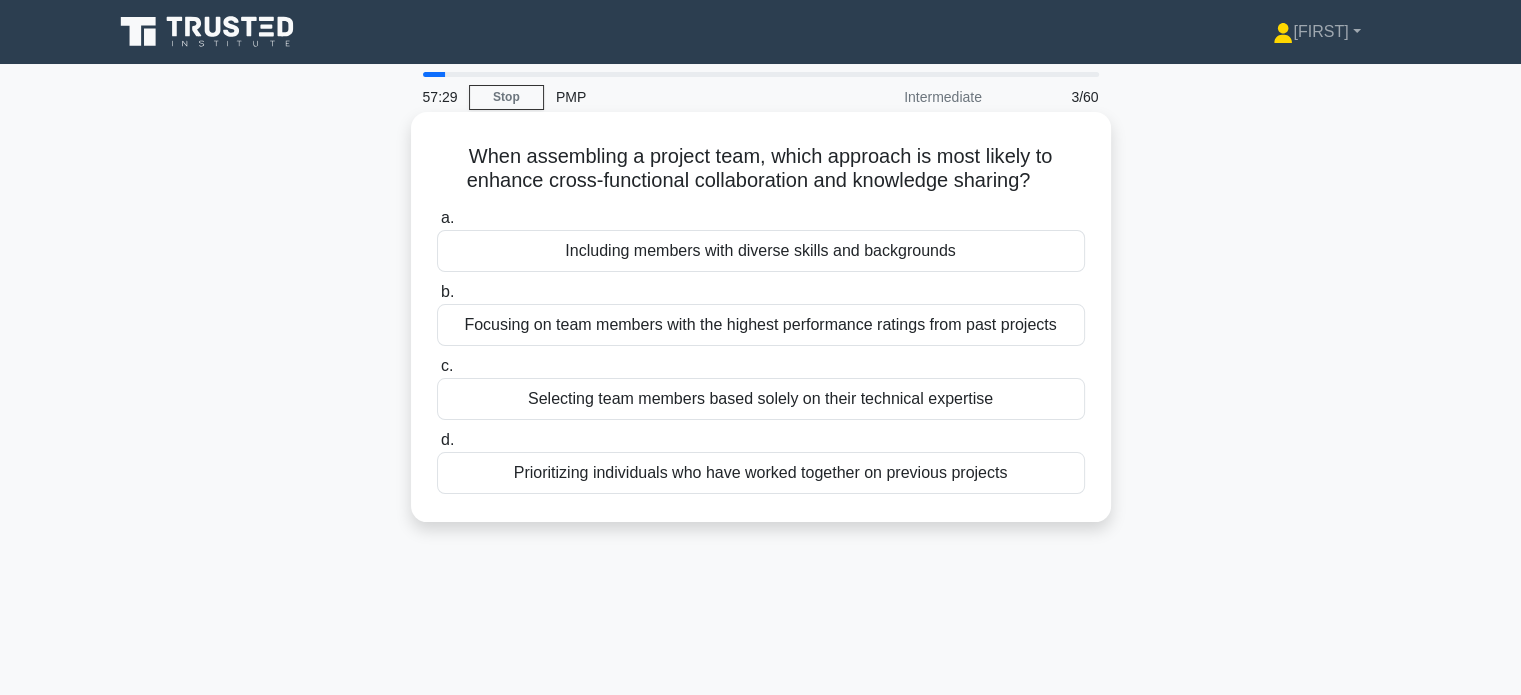click on "Prioritizing individuals who have worked together on previous projects" at bounding box center (761, 473) 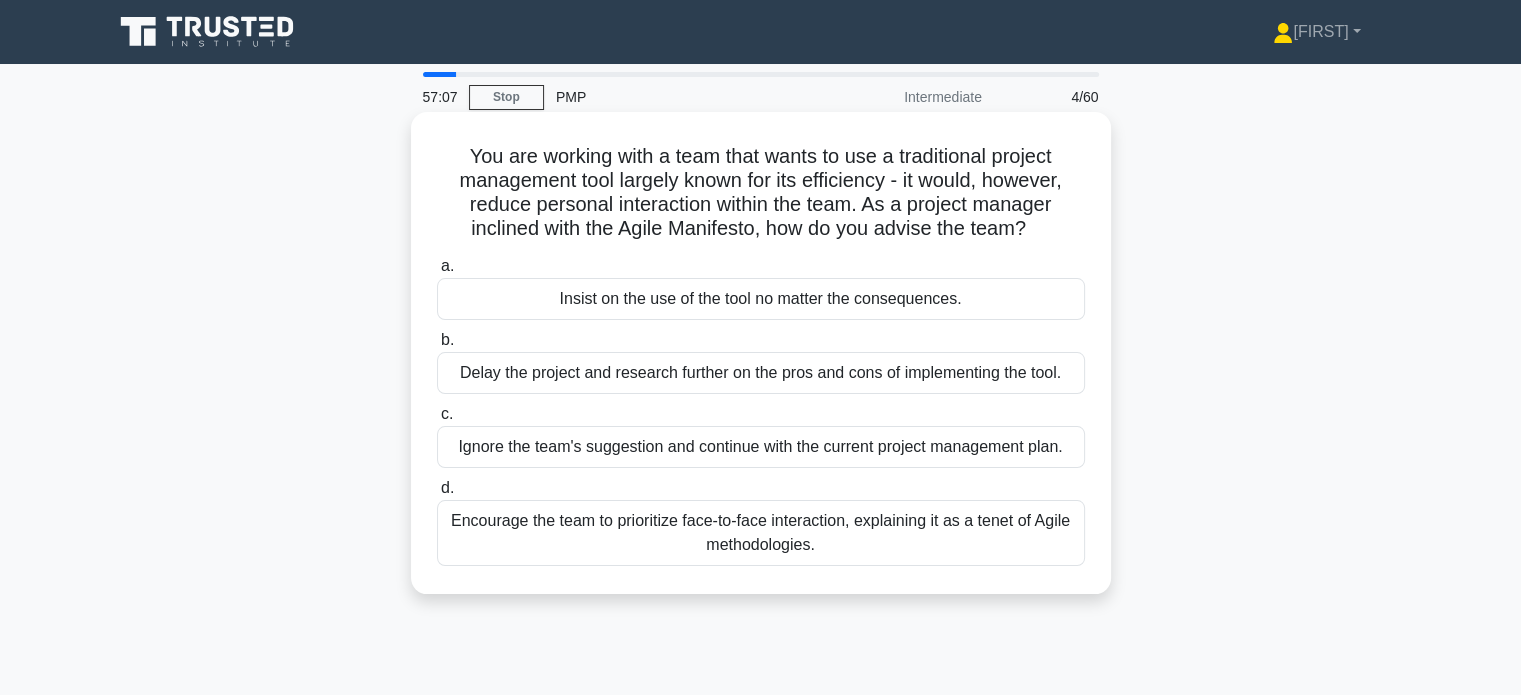 click on "Encourage the team to prioritize face-to-face interaction, explaining it as a tenet of Agile methodologies." at bounding box center (761, 533) 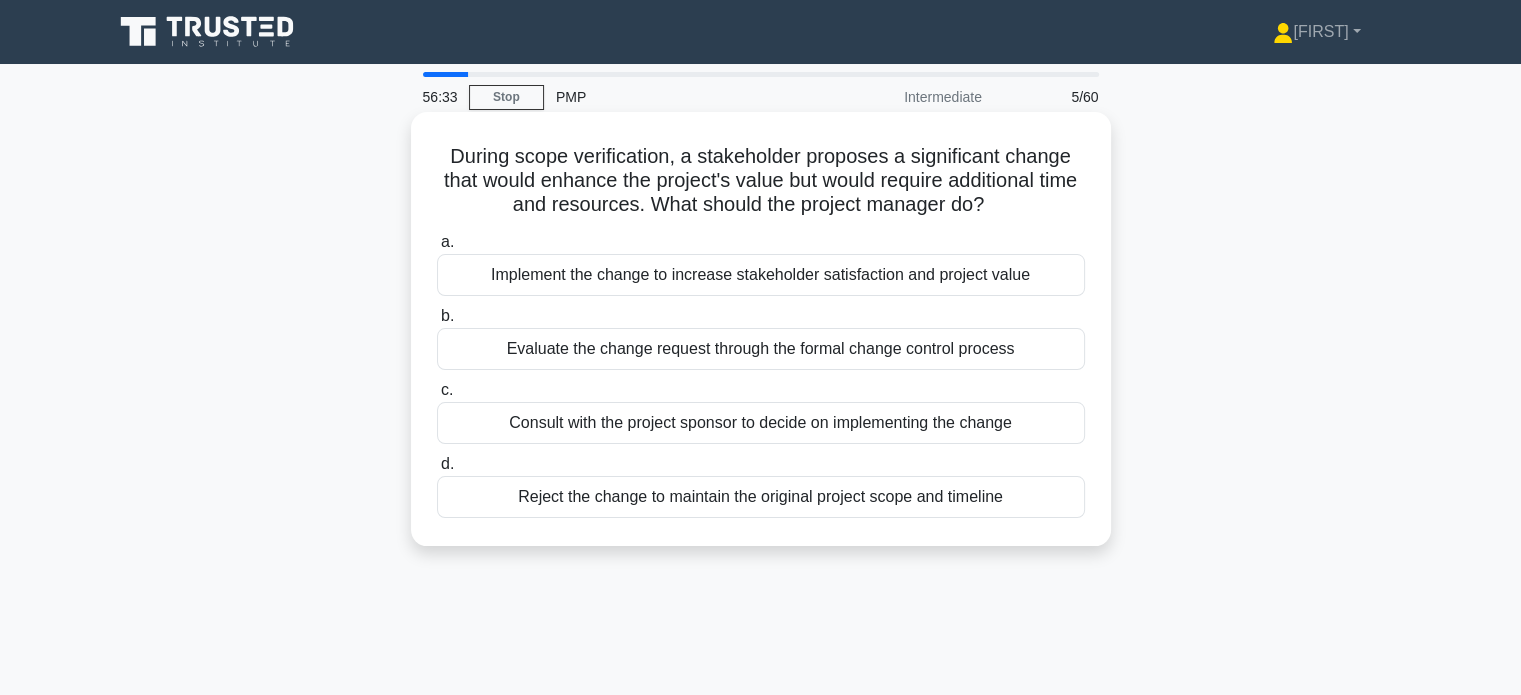 click on "Evaluate the change request through the formal change control process" at bounding box center [761, 349] 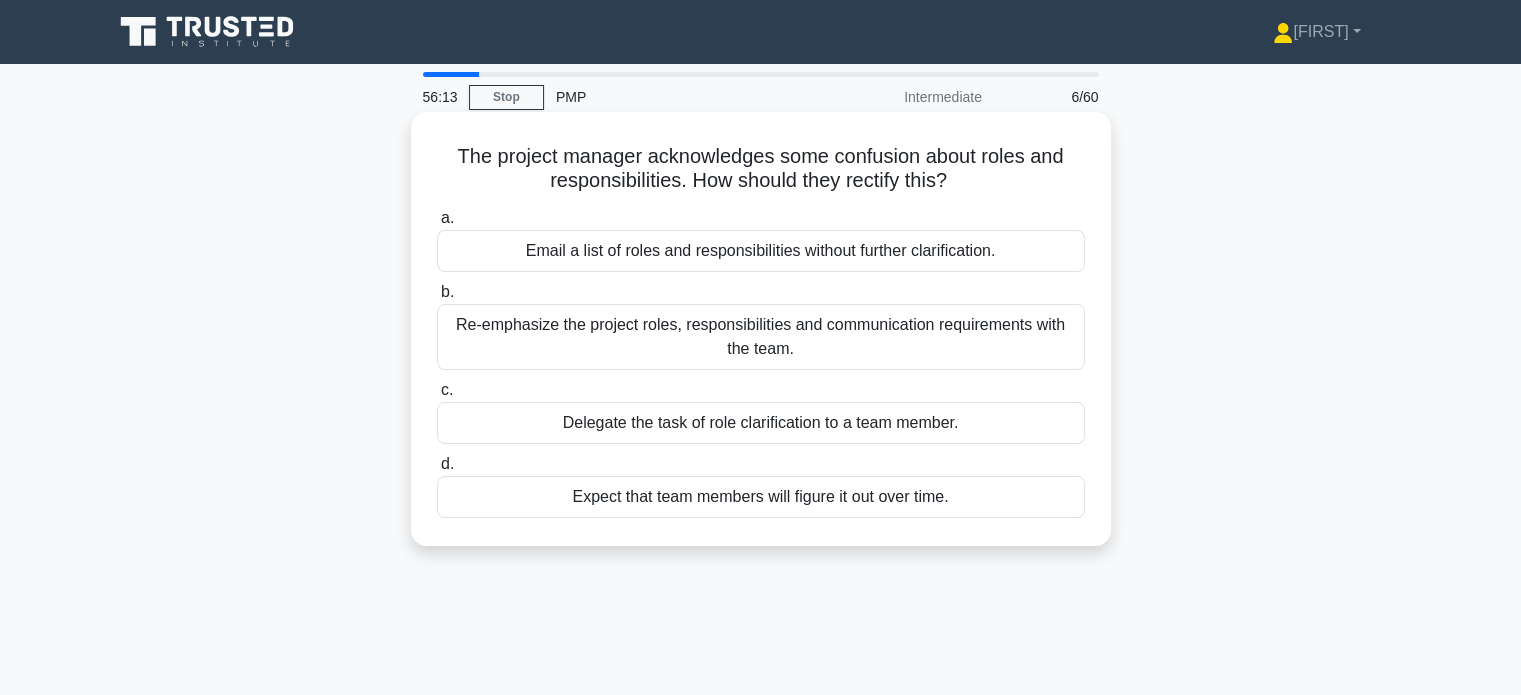click on "Re-emphasize the project roles, responsibilities and communication requirements with the team." at bounding box center (761, 337) 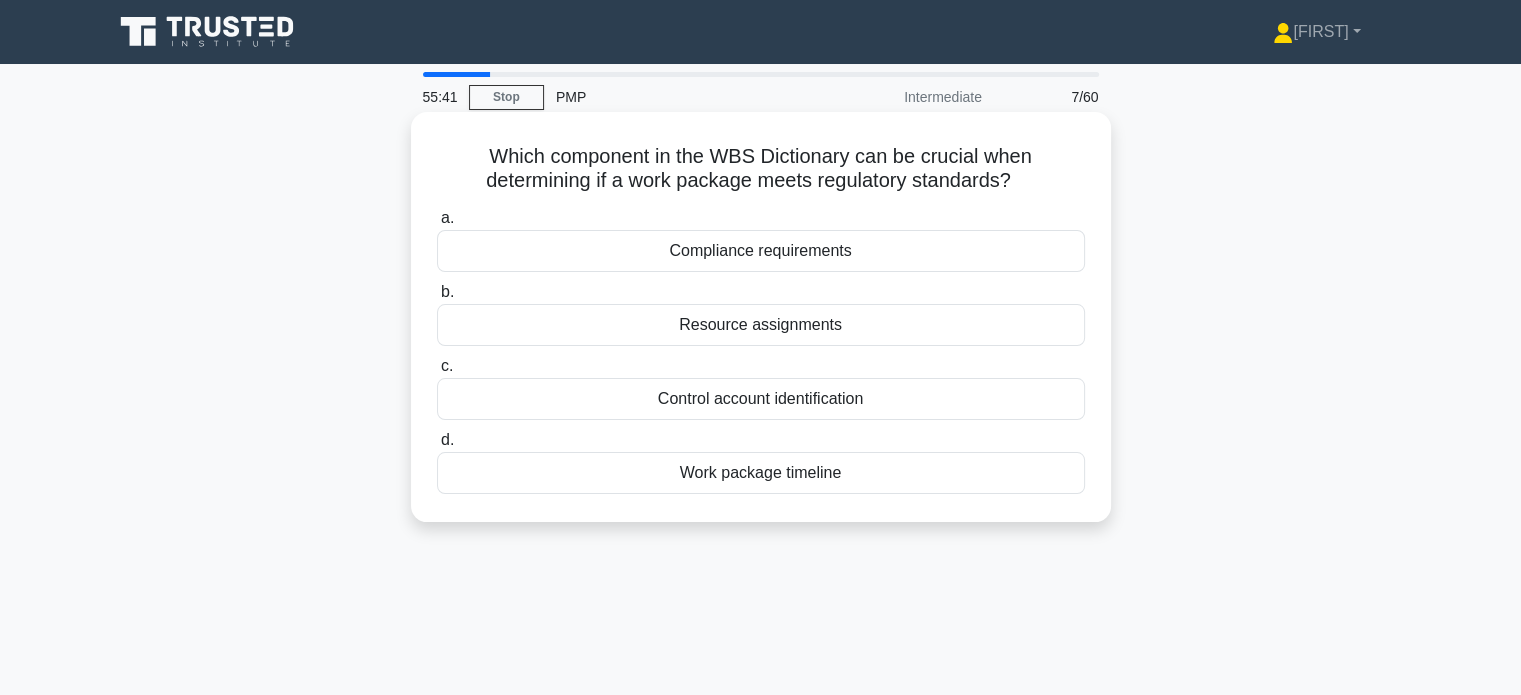 click on "Control account identification" at bounding box center [761, 399] 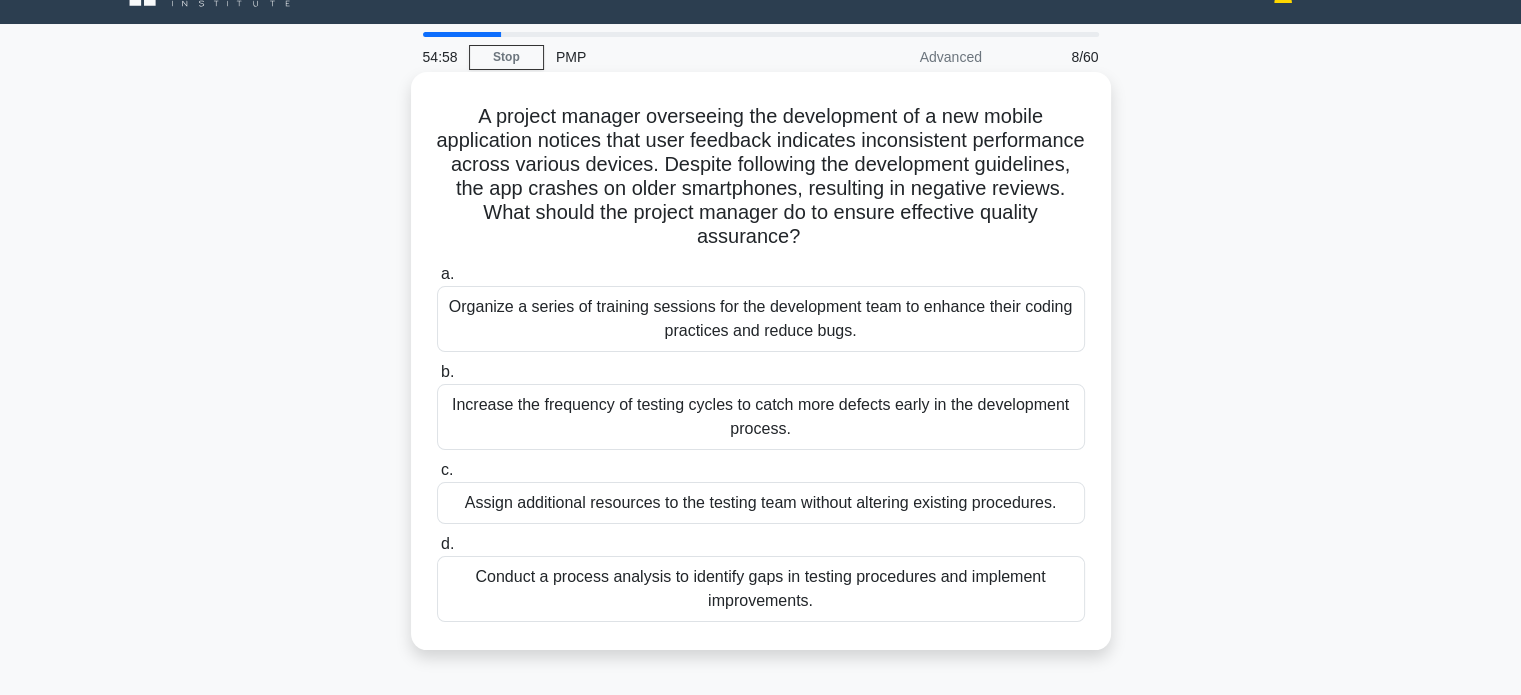 scroll, scrollTop: 52, scrollLeft: 0, axis: vertical 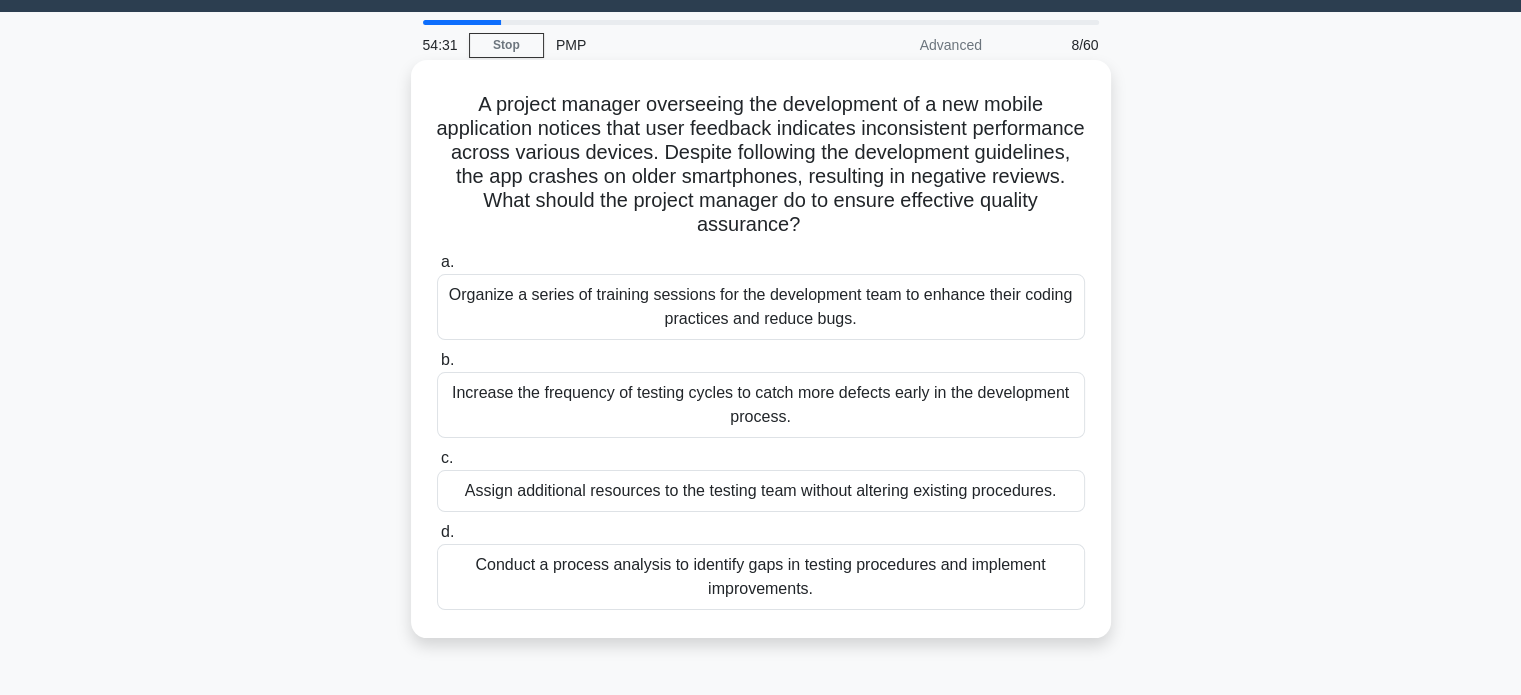 click on "Increase the frequency of testing cycles to catch more defects early in the development process." at bounding box center (761, 405) 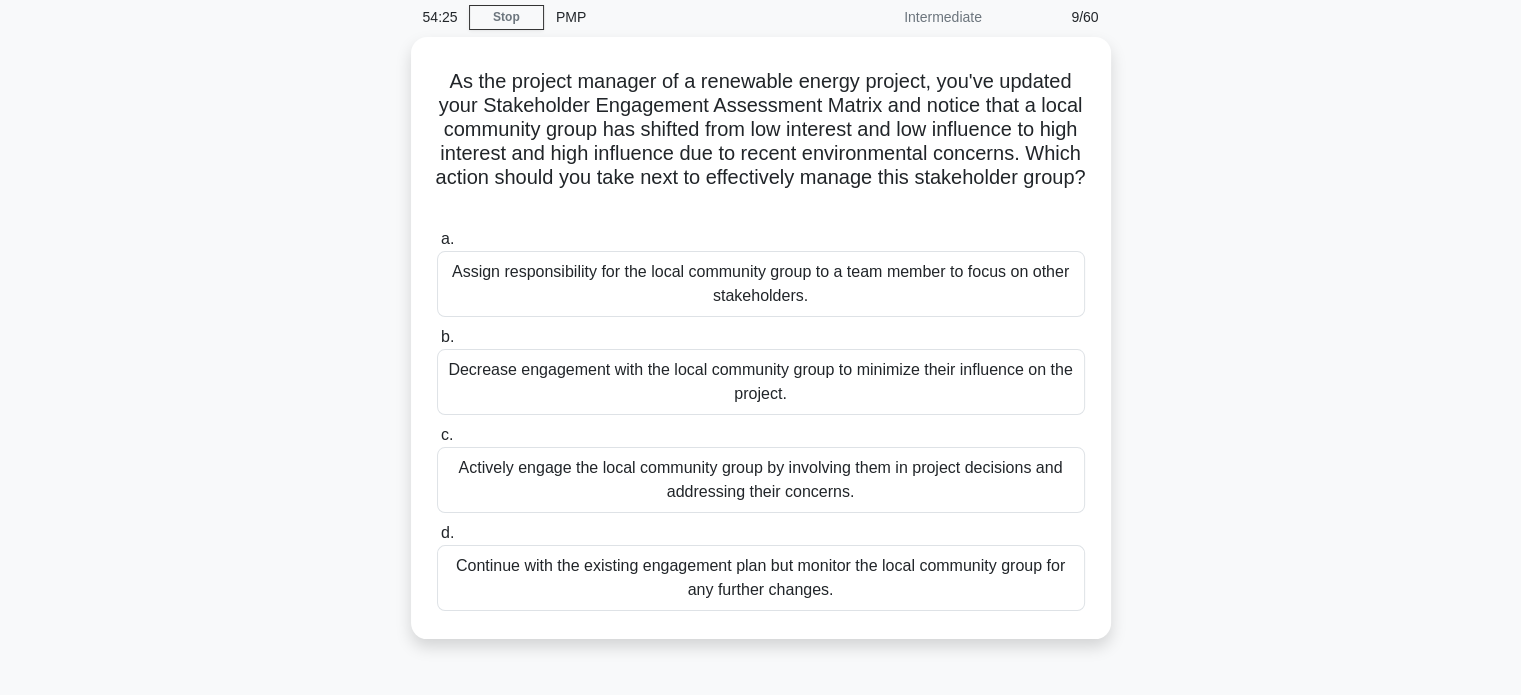 scroll, scrollTop: 43, scrollLeft: 0, axis: vertical 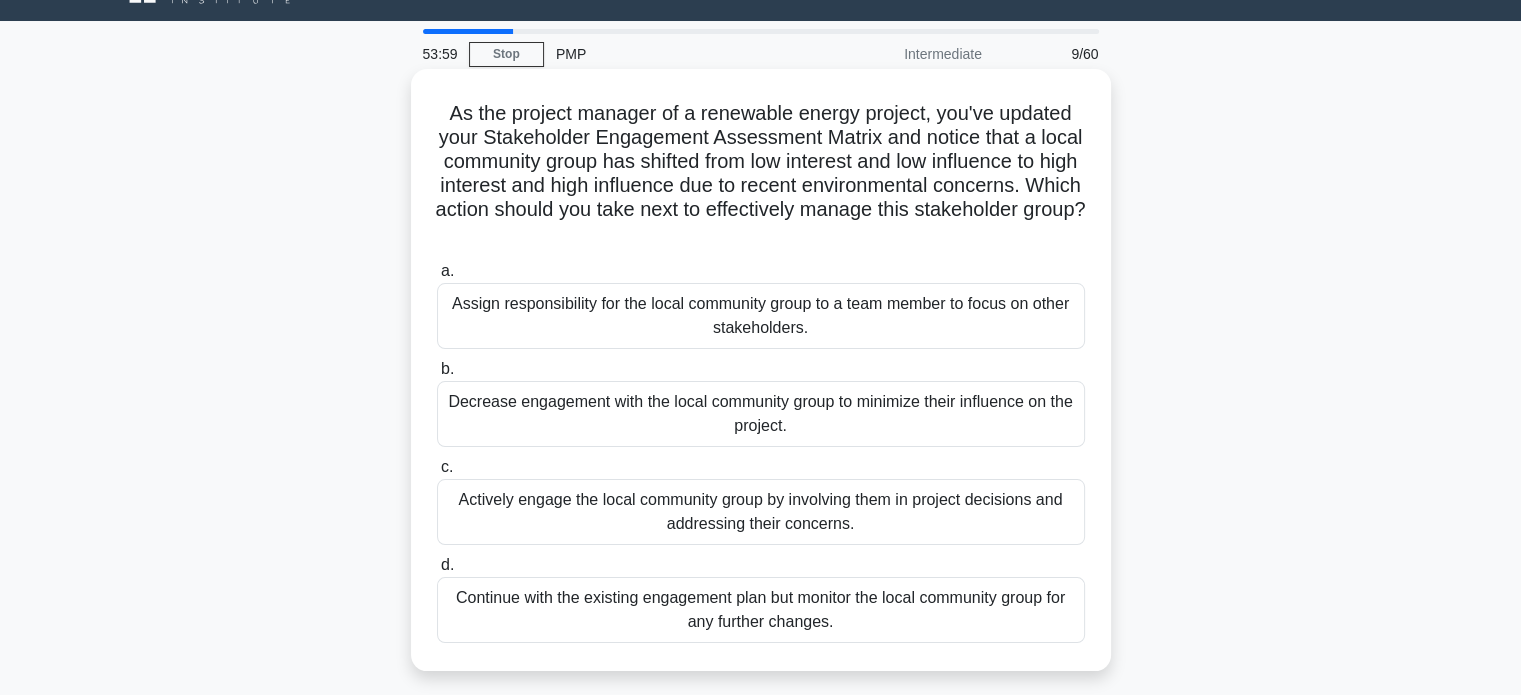 click on "Actively engage the local community group by involving them in project decisions and addressing their concerns." at bounding box center [761, 512] 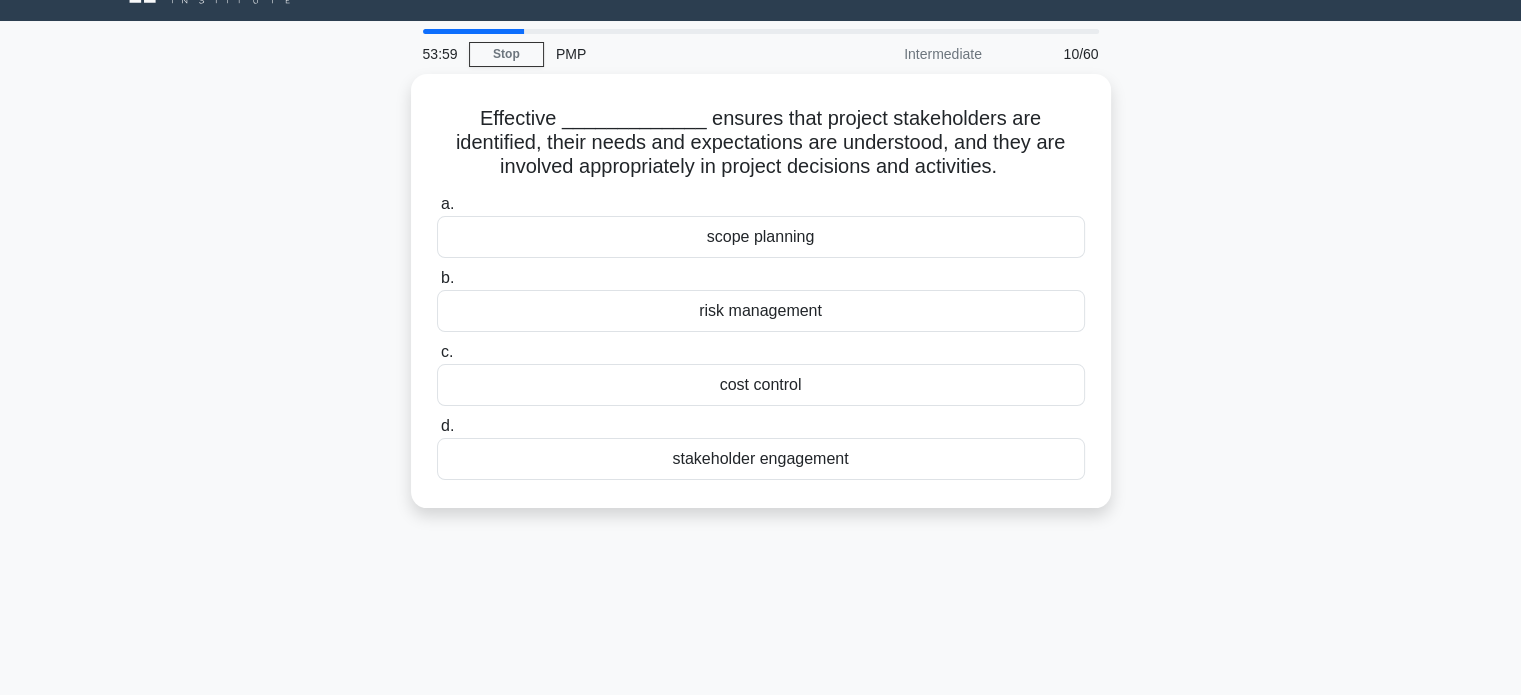 scroll, scrollTop: 0, scrollLeft: 0, axis: both 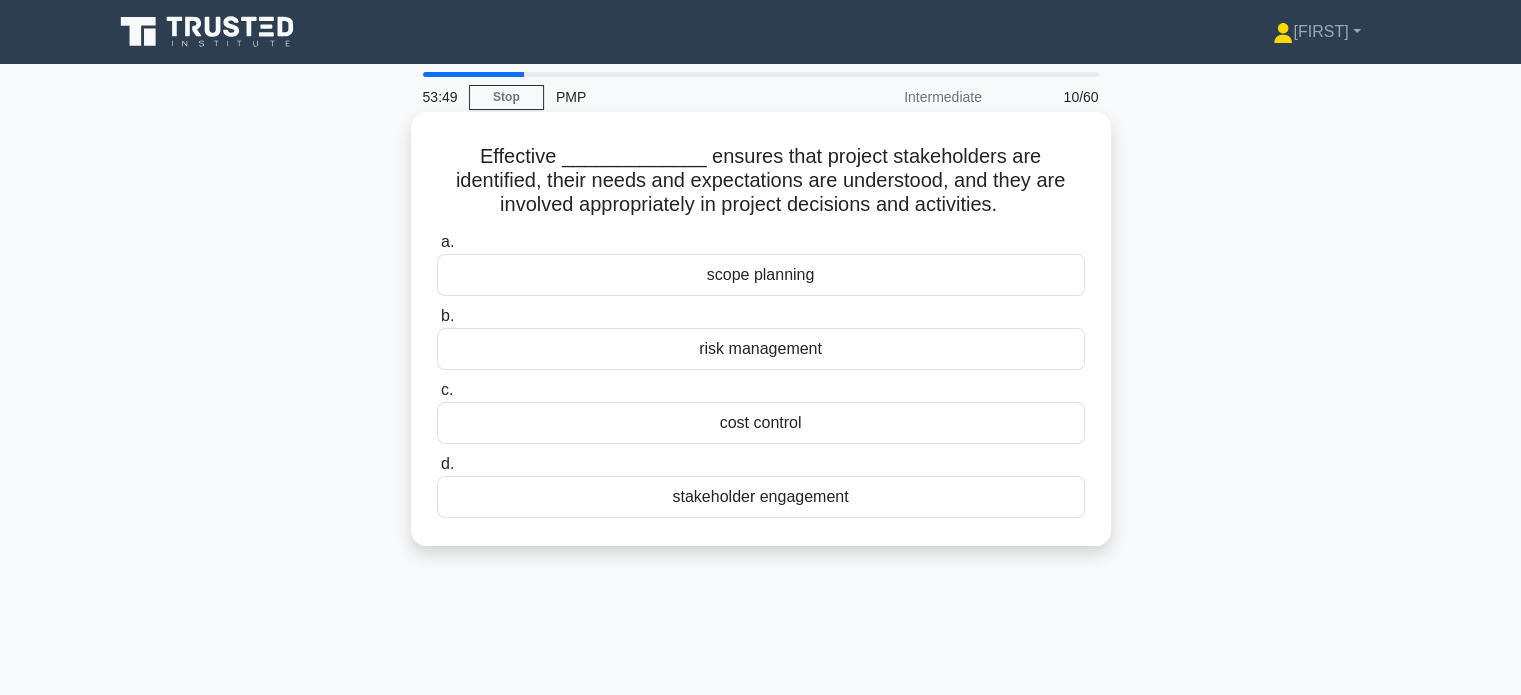 click on "stakeholder engagement" at bounding box center (761, 497) 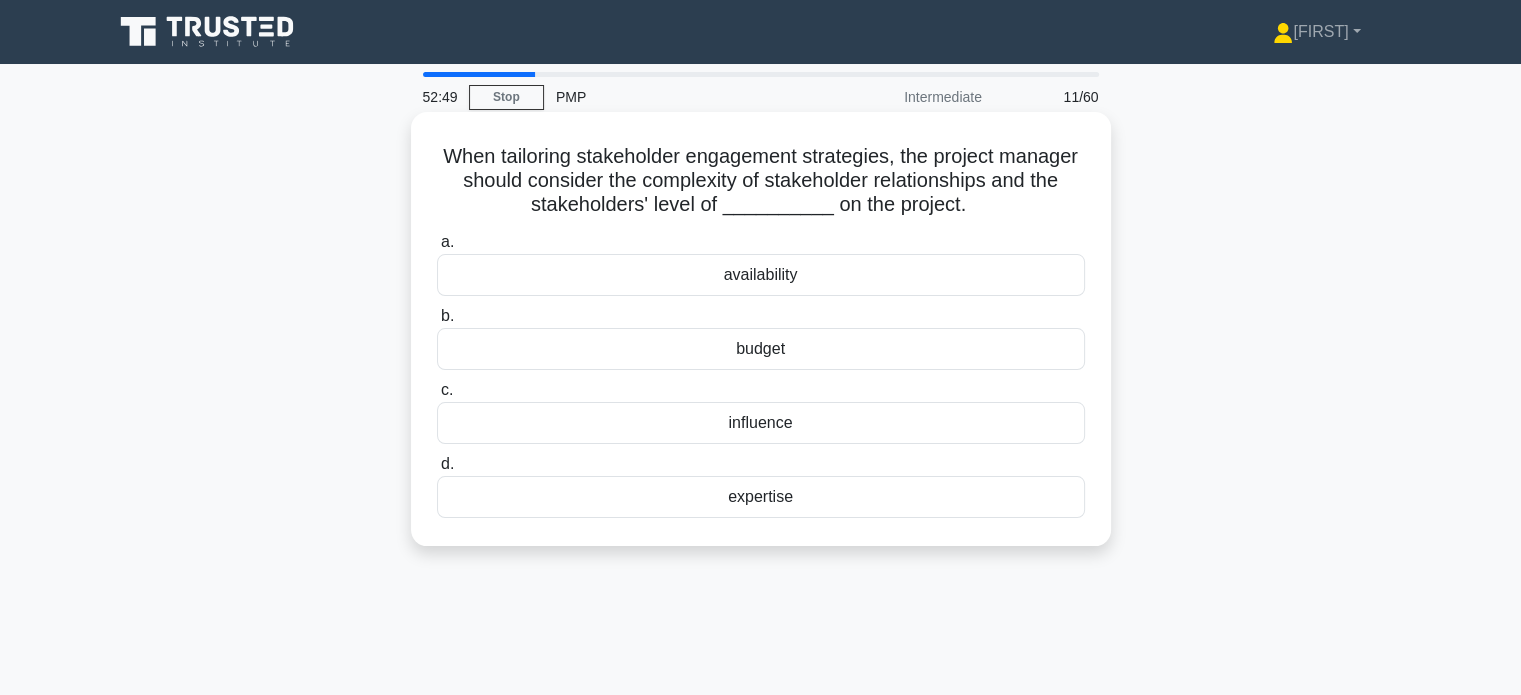 click on "influence" at bounding box center (761, 423) 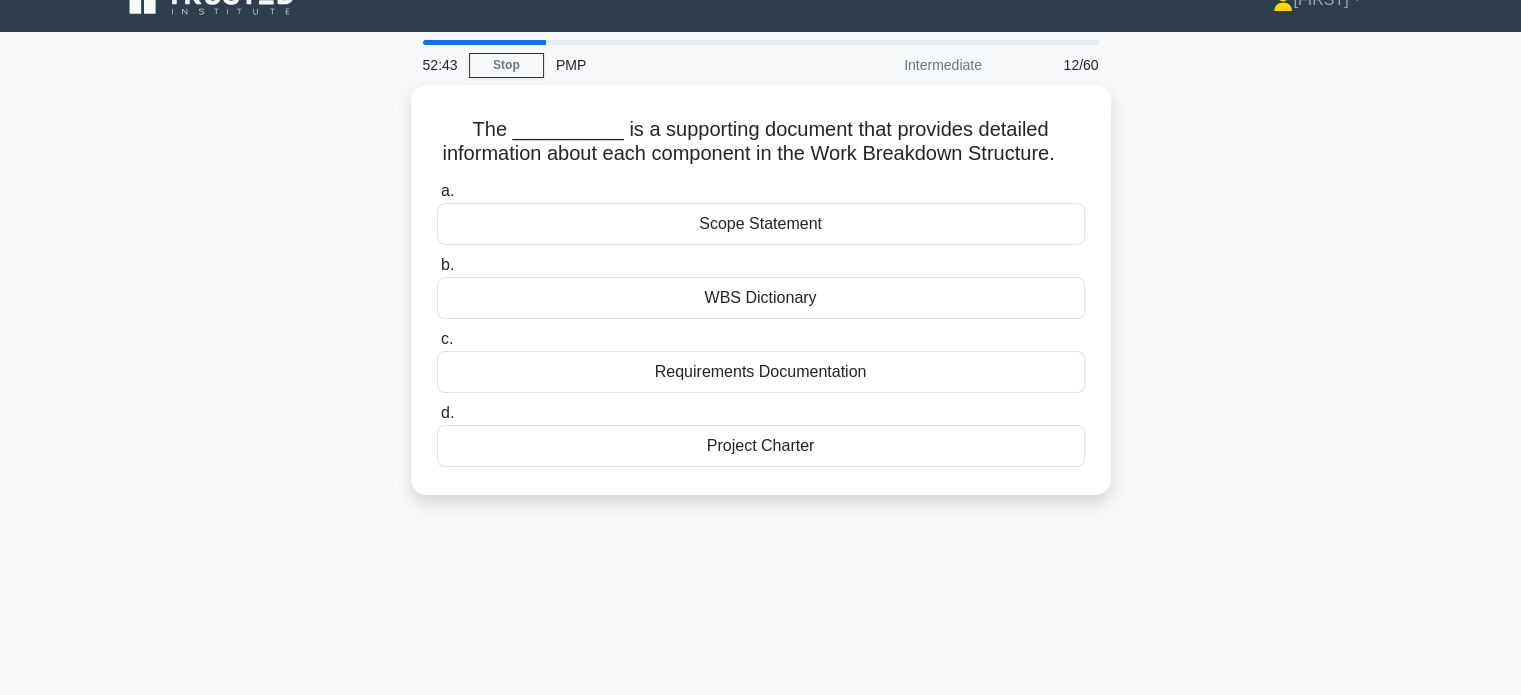scroll, scrollTop: 0, scrollLeft: 0, axis: both 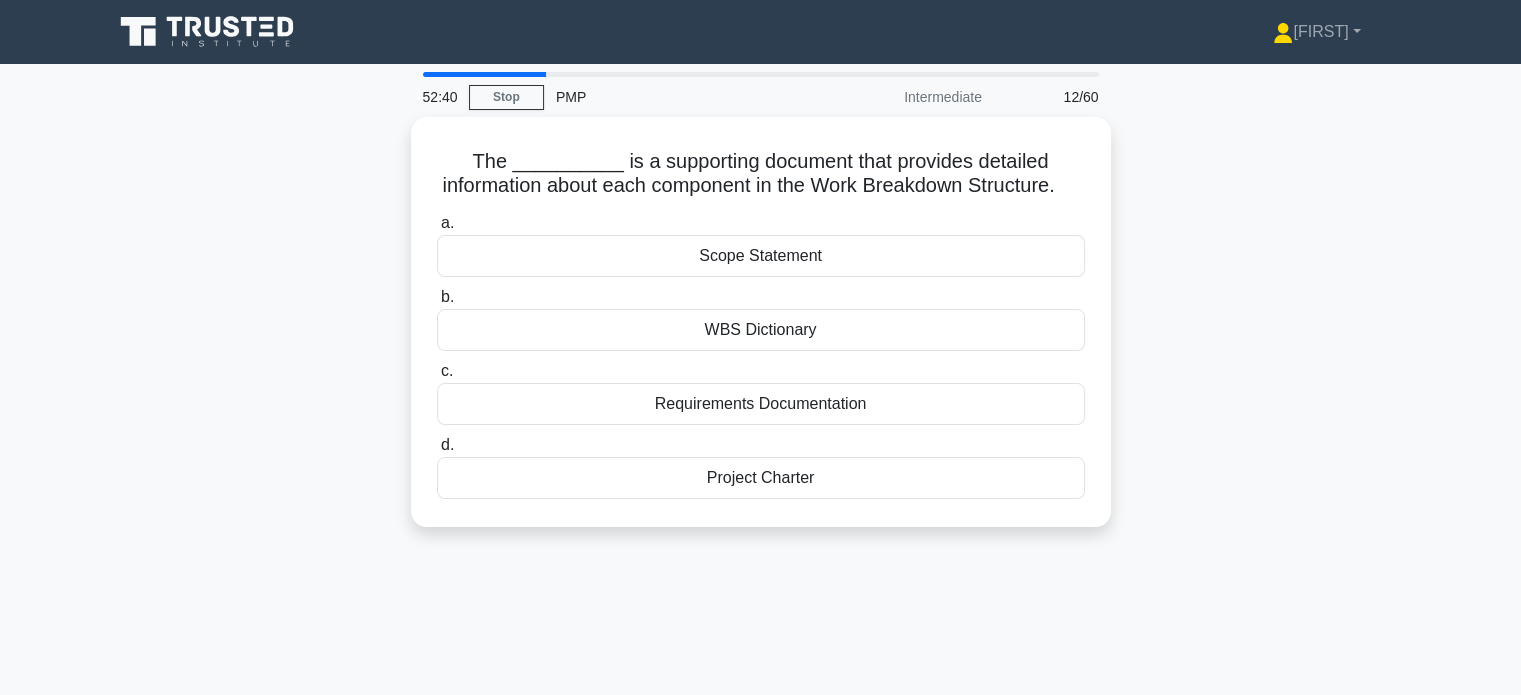 click on "12/60" at bounding box center (1052, 97) 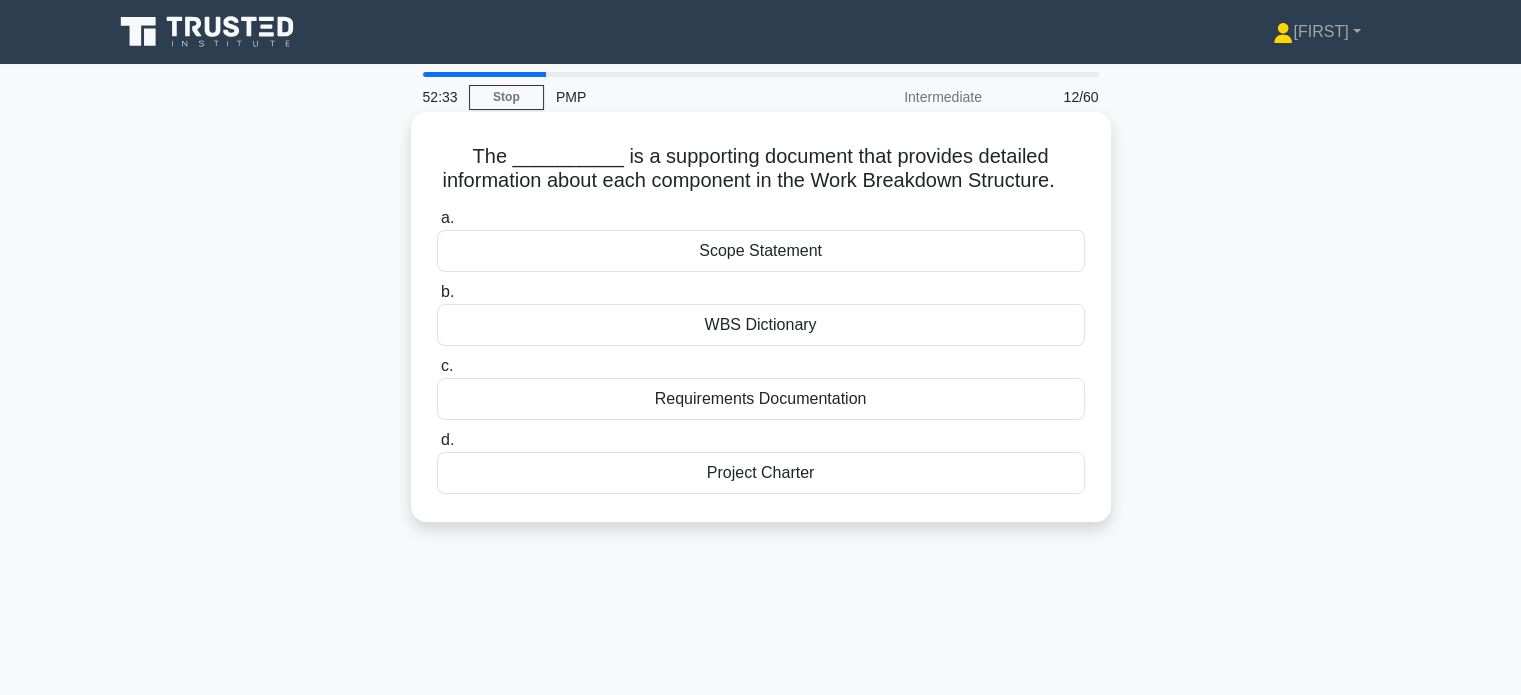 click on "WBS Dictionary" at bounding box center [761, 325] 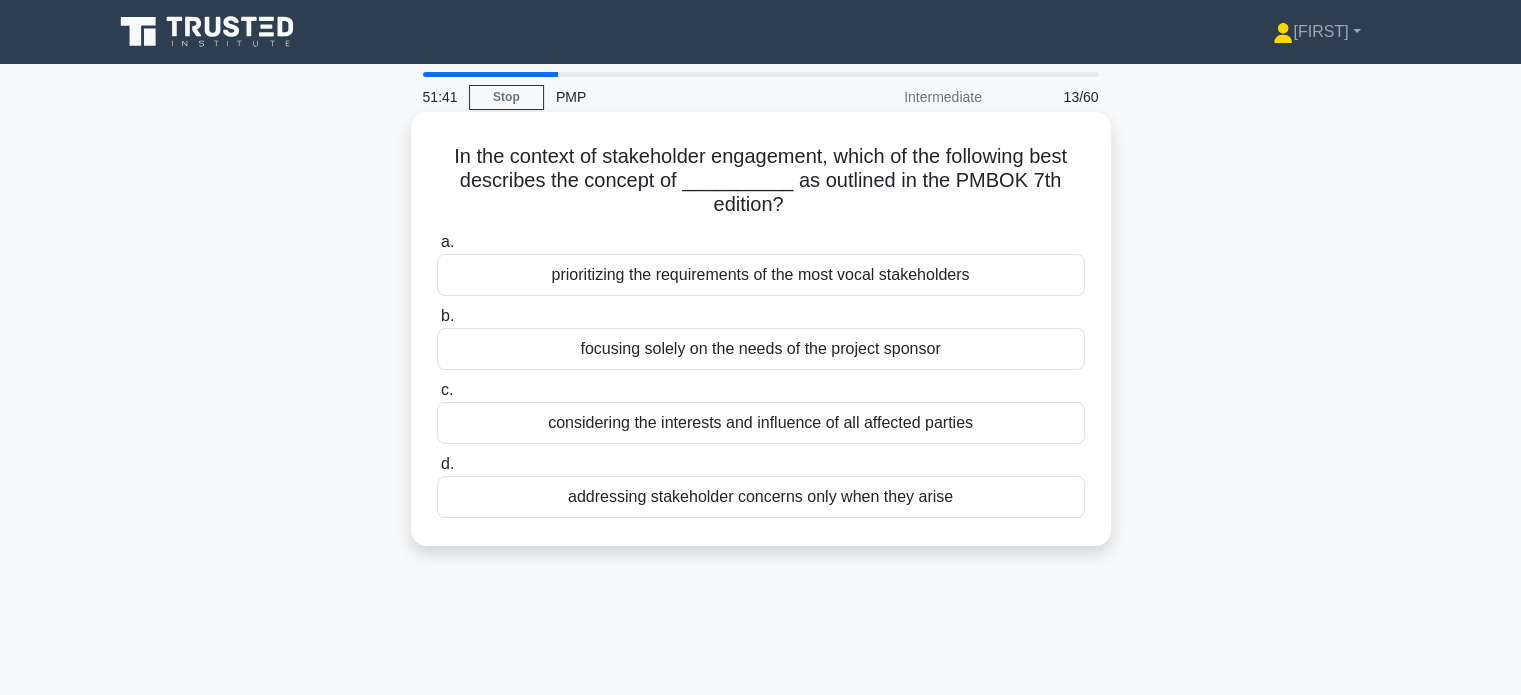 click on "considering the interests and influence of all affected parties" at bounding box center (761, 423) 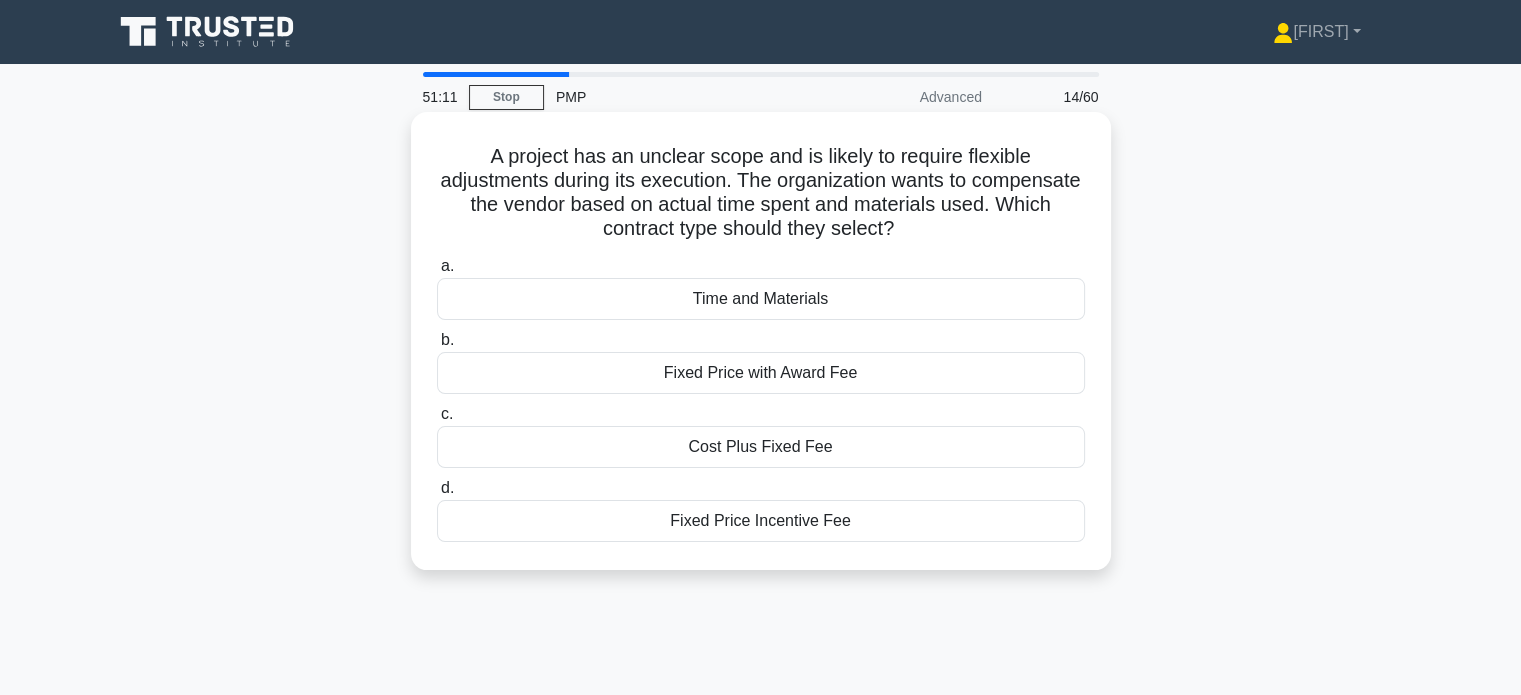 click on "Time and Materials" at bounding box center (761, 299) 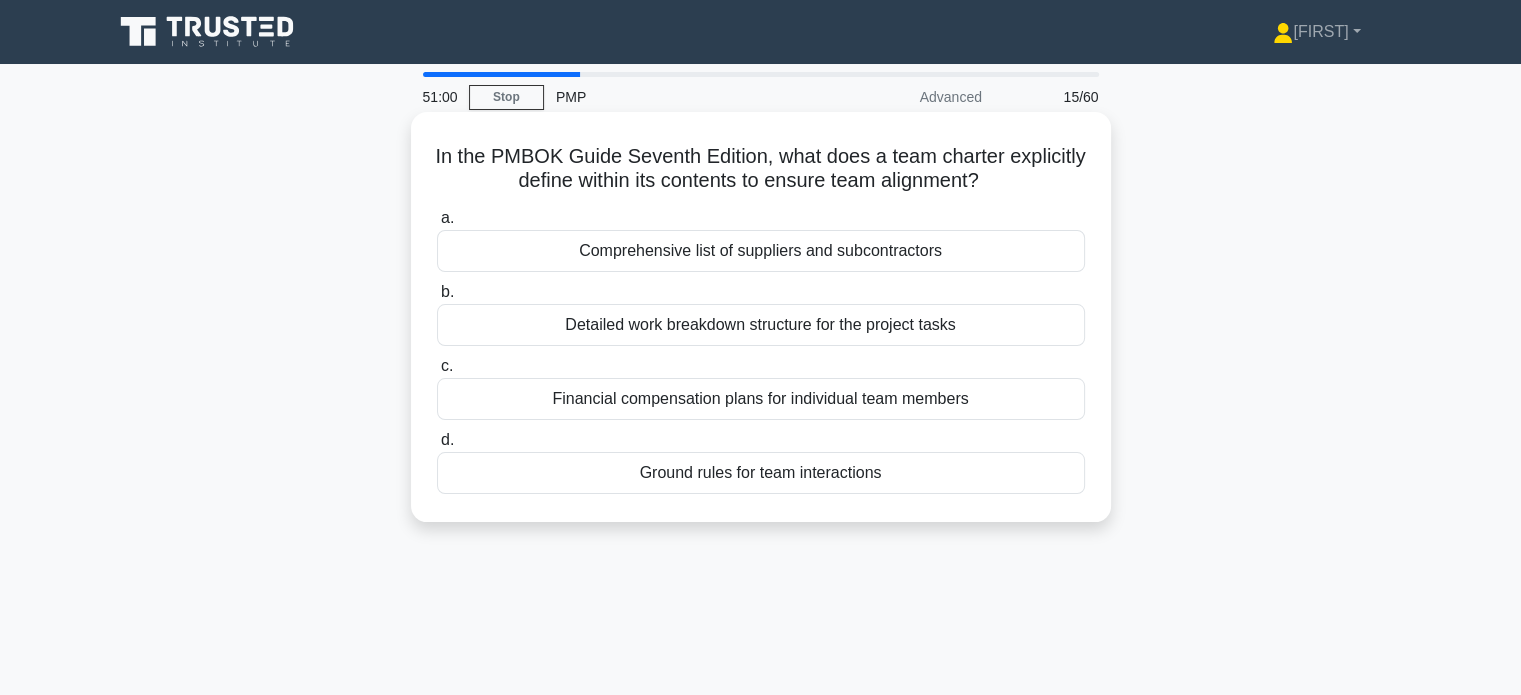click on "Ground rules for team interactions" at bounding box center (761, 473) 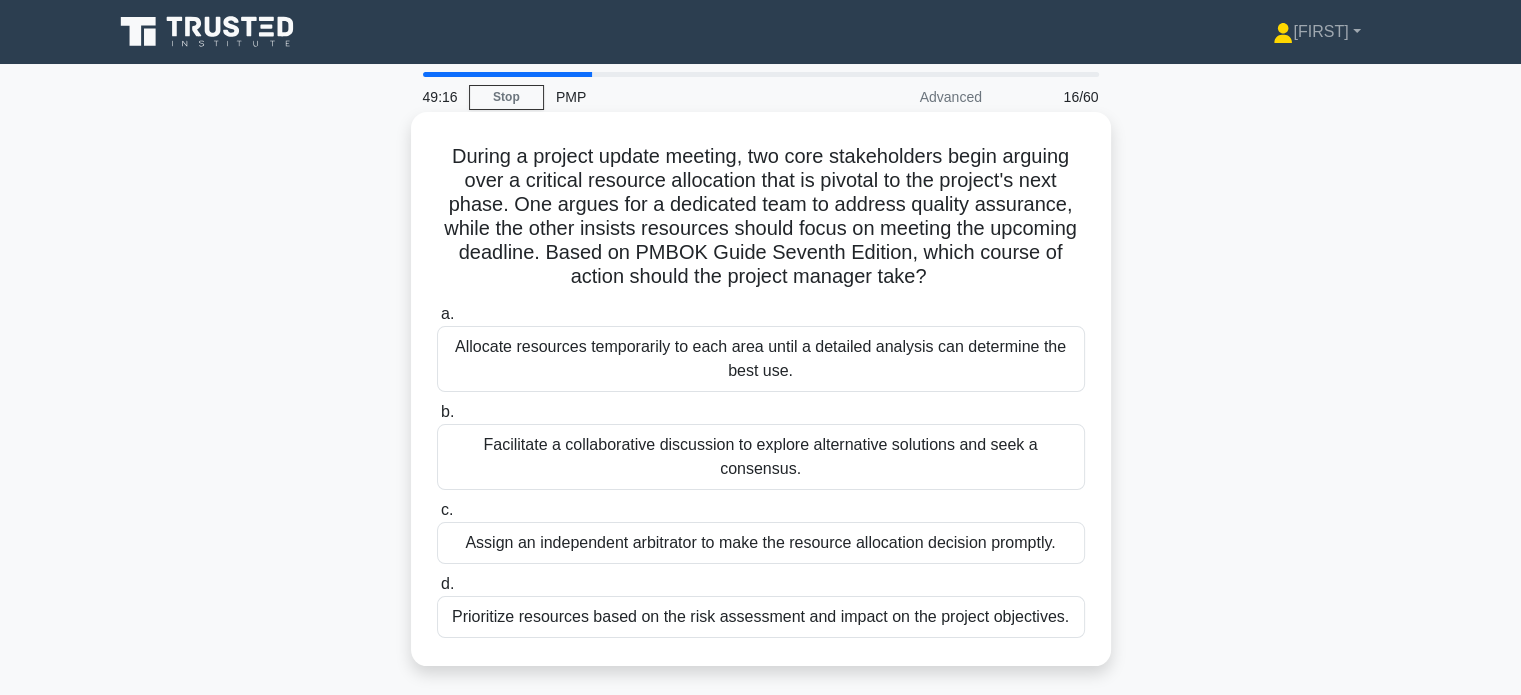 click on "Prioritize resources based on the risk assessment and impact on the project objectives." at bounding box center (761, 617) 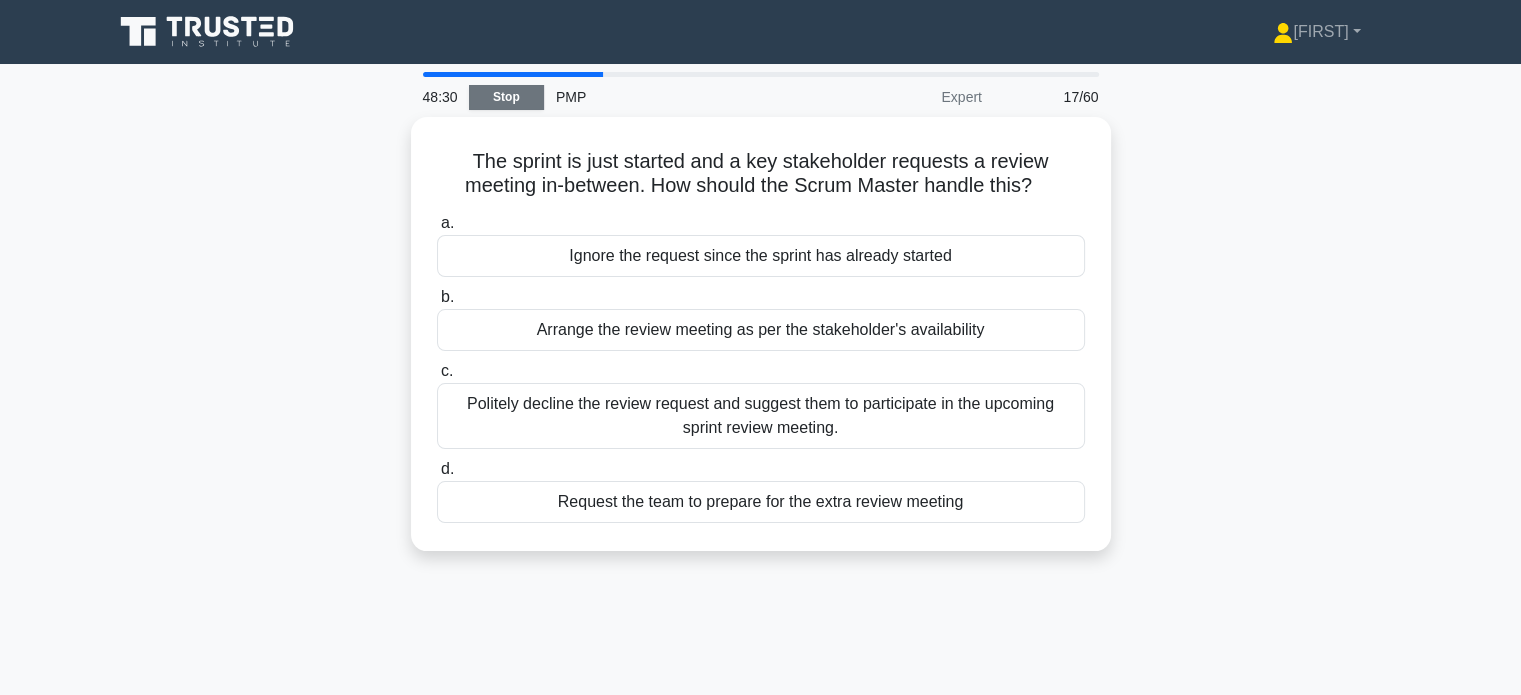 click on "Stop" at bounding box center (506, 97) 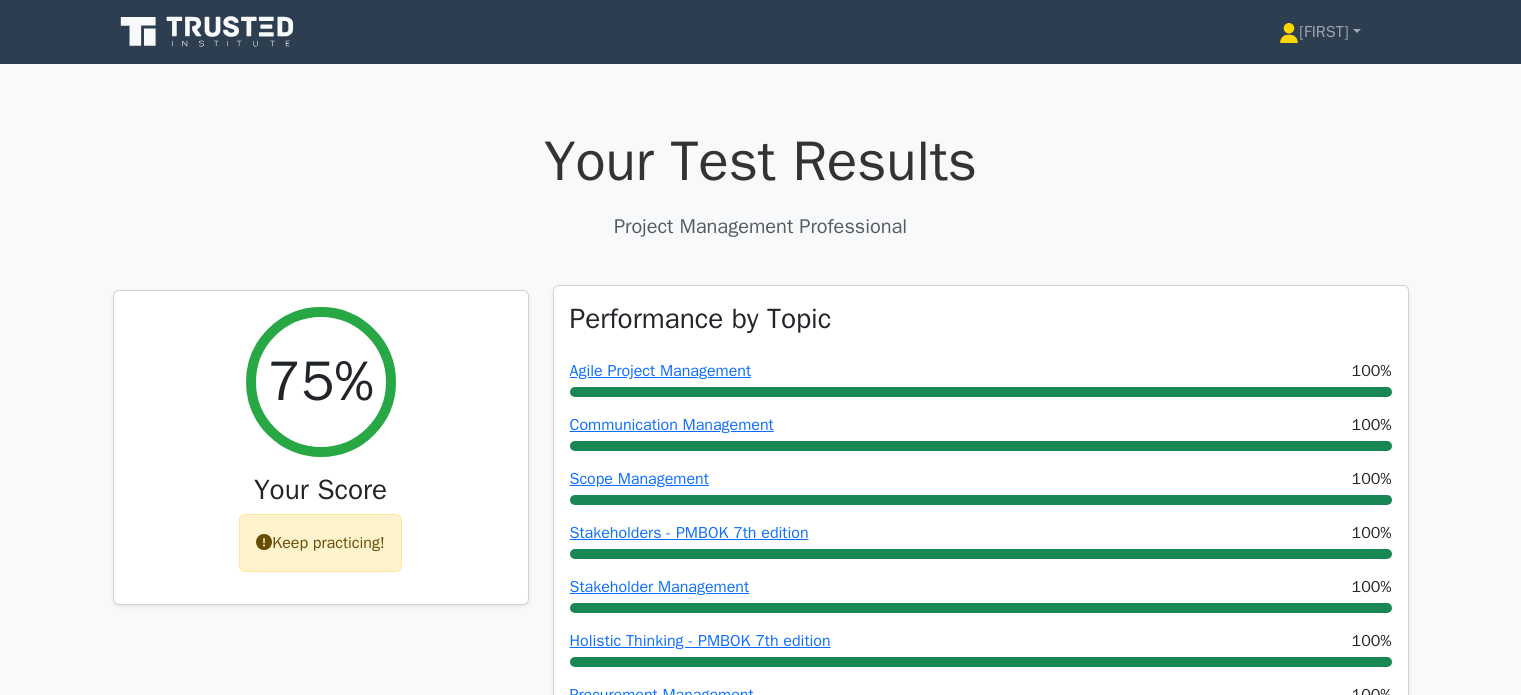 scroll, scrollTop: 0, scrollLeft: 0, axis: both 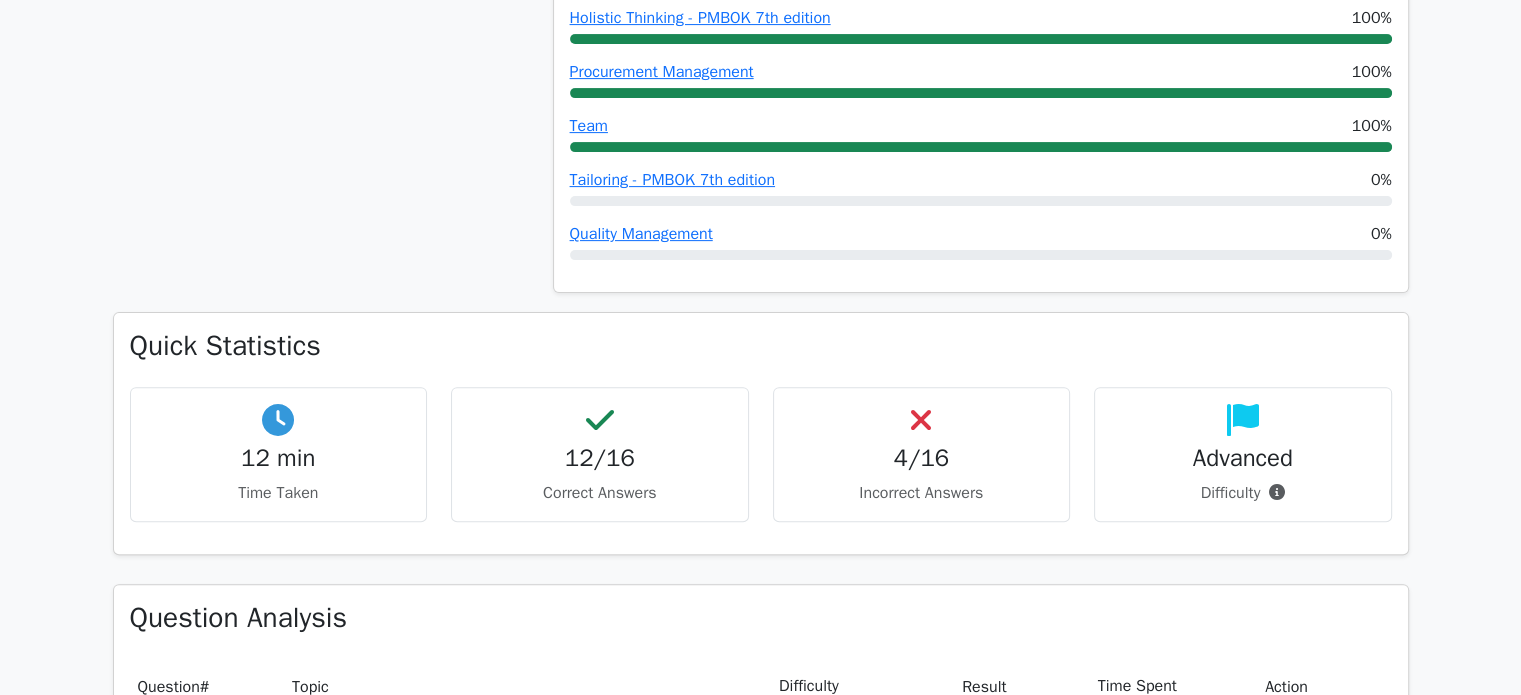 click on "4/16" at bounding box center [922, 458] 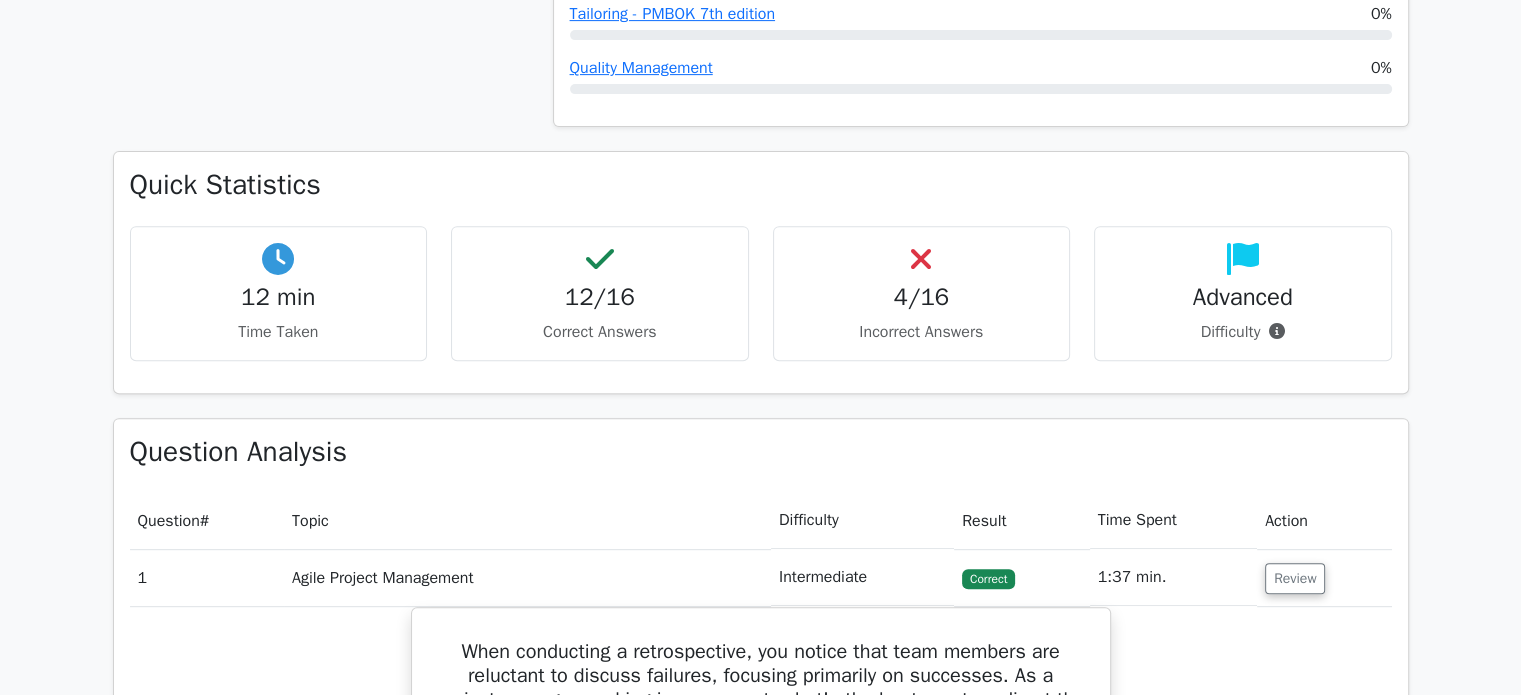 scroll, scrollTop: 796, scrollLeft: 0, axis: vertical 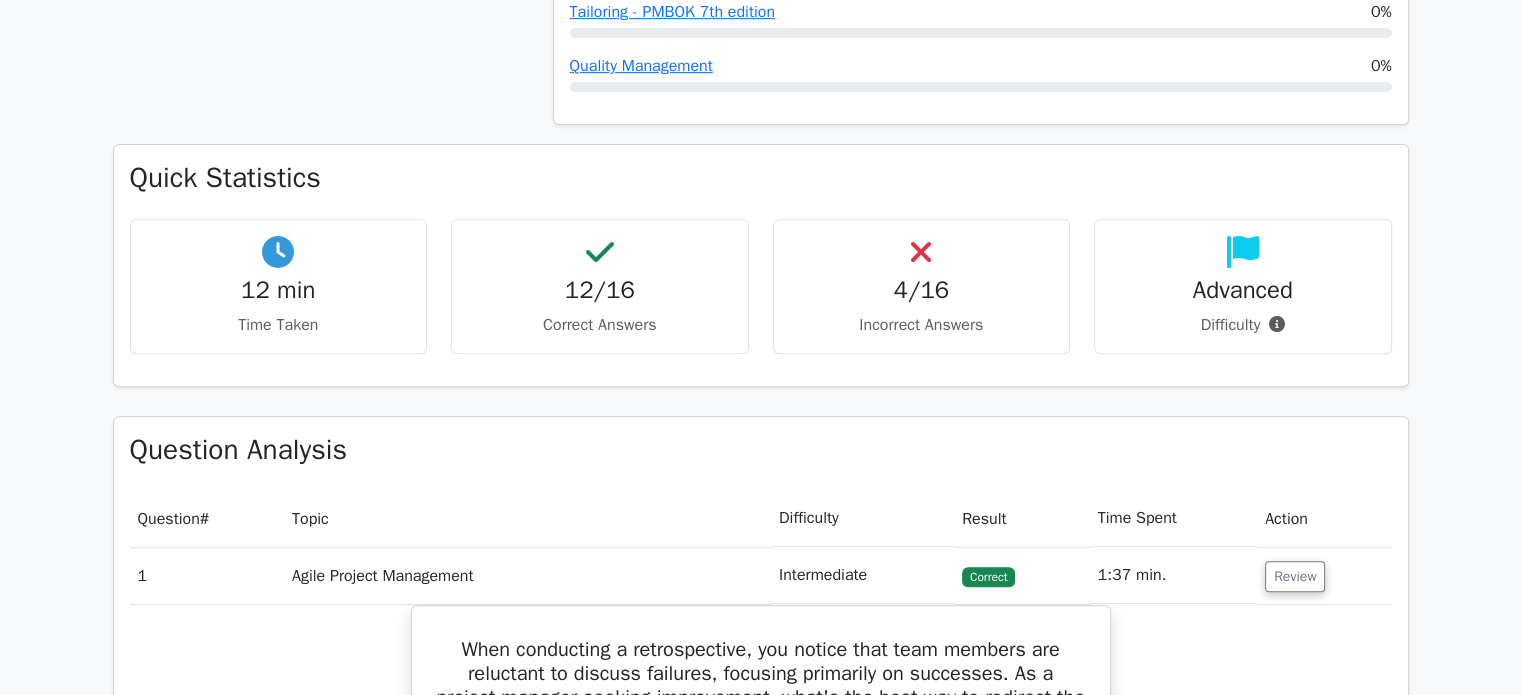click on "12 min" at bounding box center [279, 290] 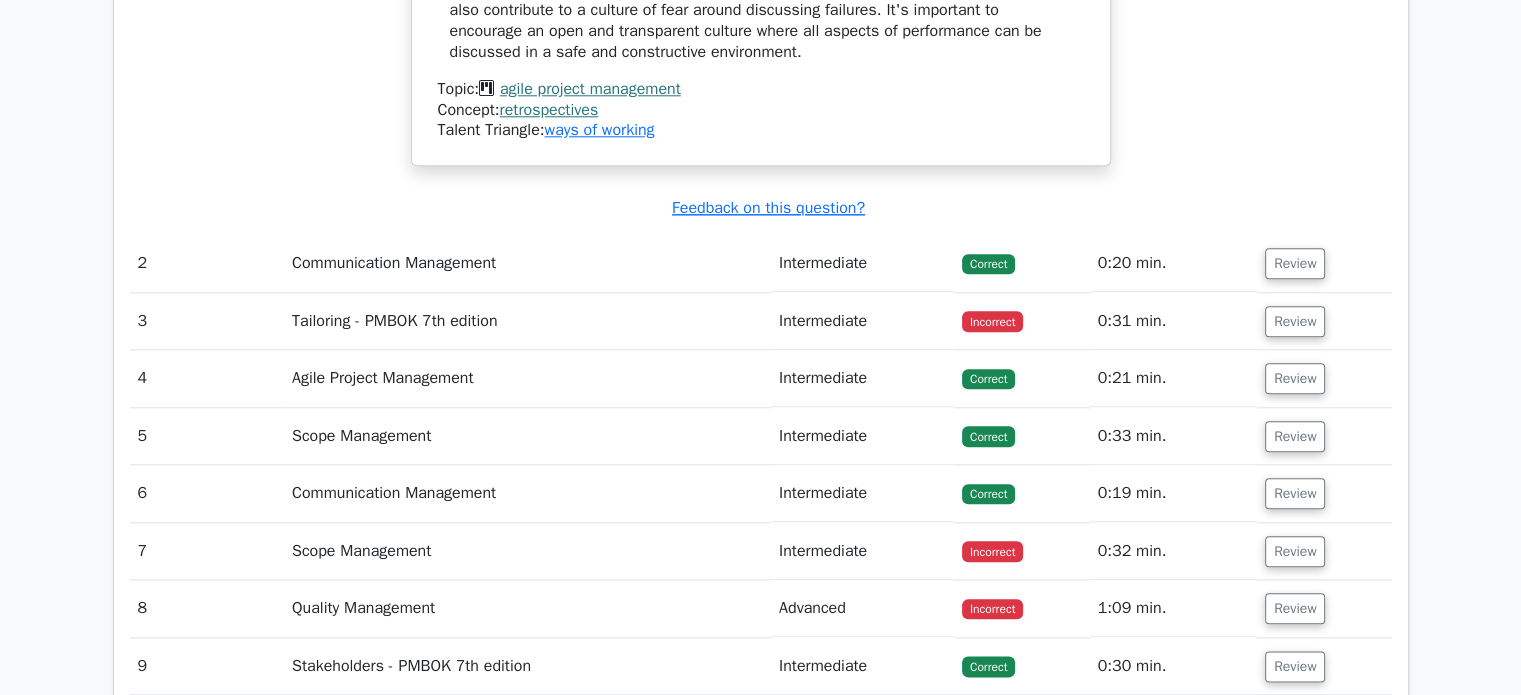scroll, scrollTop: 2216, scrollLeft: 0, axis: vertical 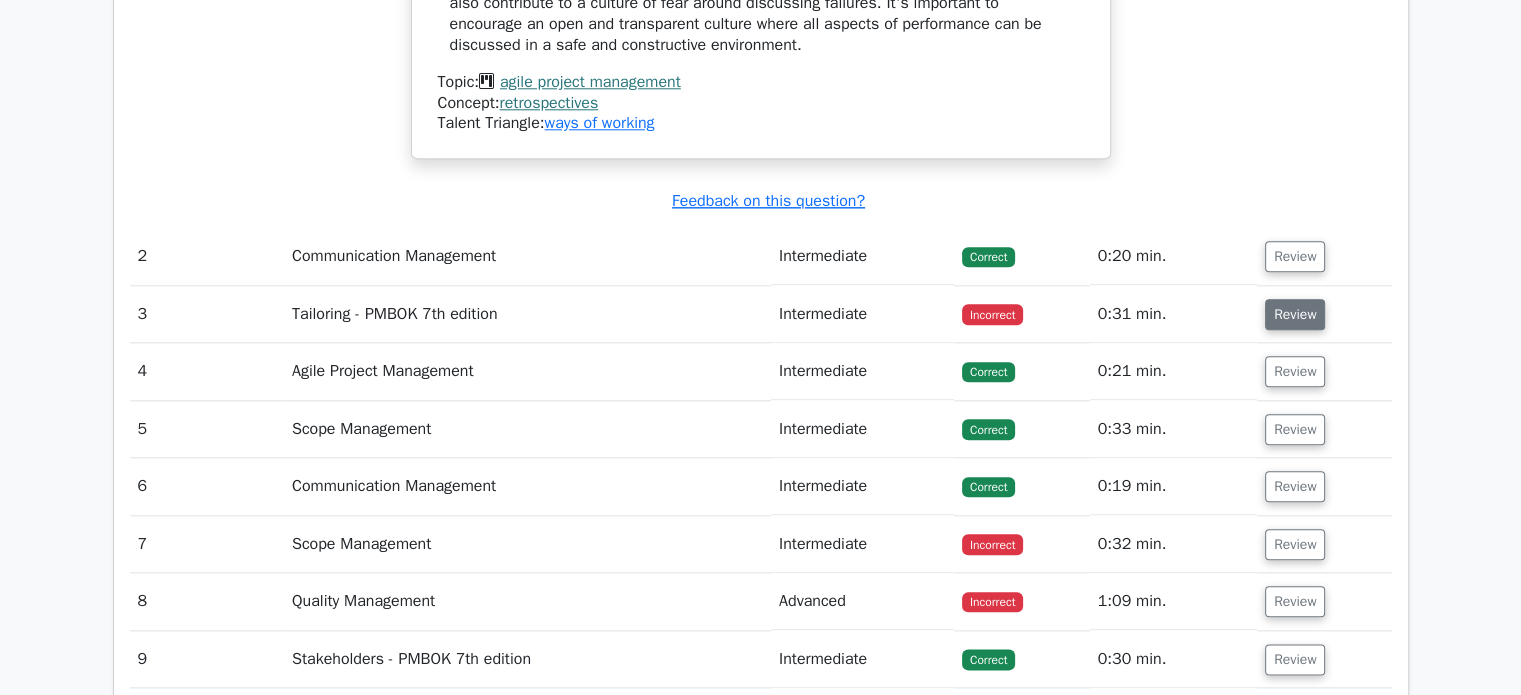click on "Review" at bounding box center [1295, 314] 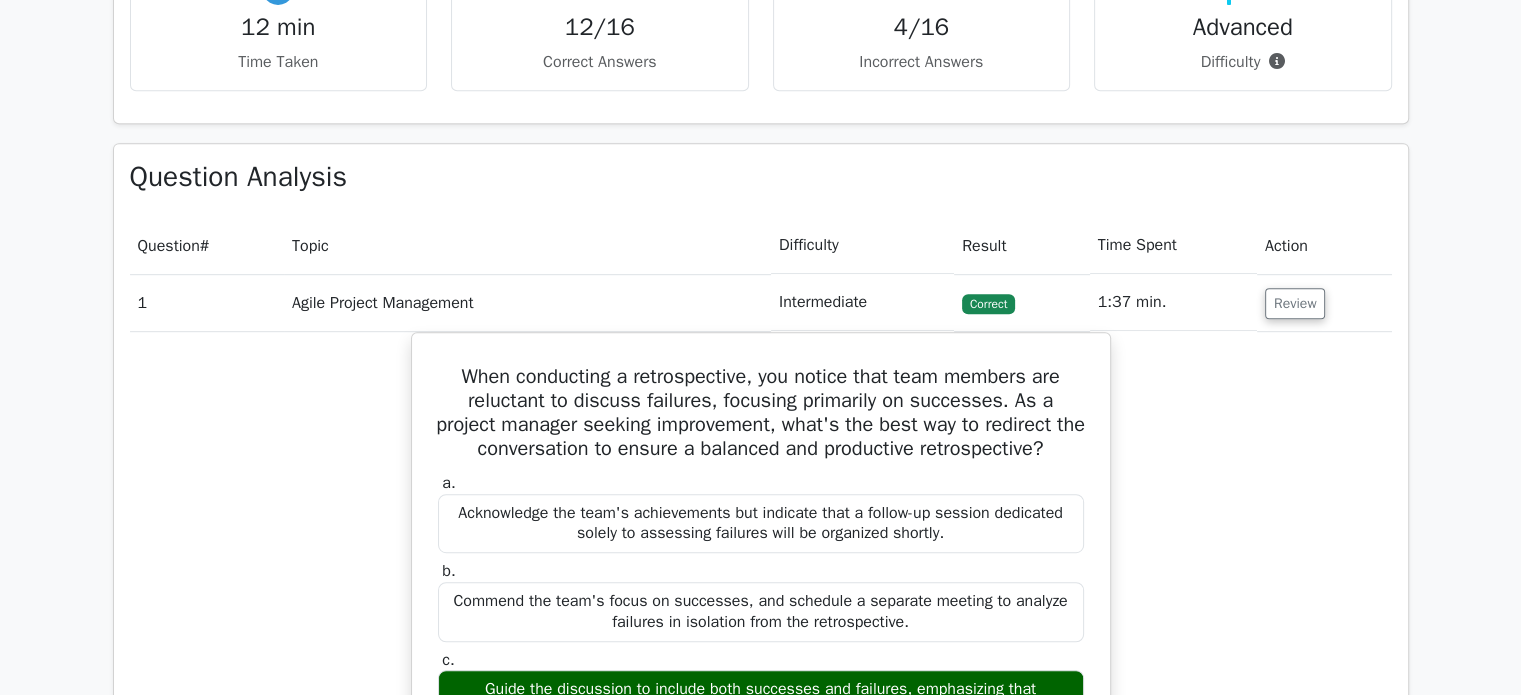 scroll, scrollTop: 1063, scrollLeft: 0, axis: vertical 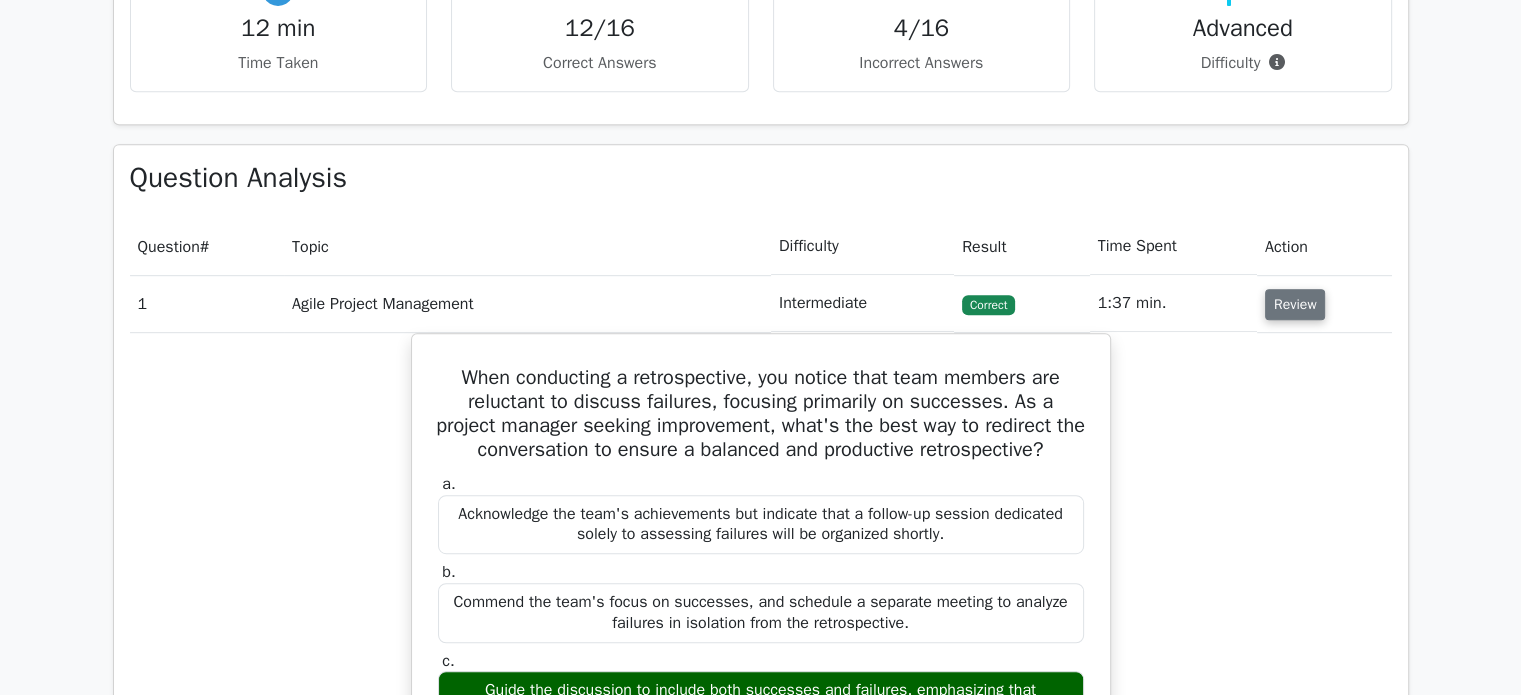 click on "Review" at bounding box center (1295, 304) 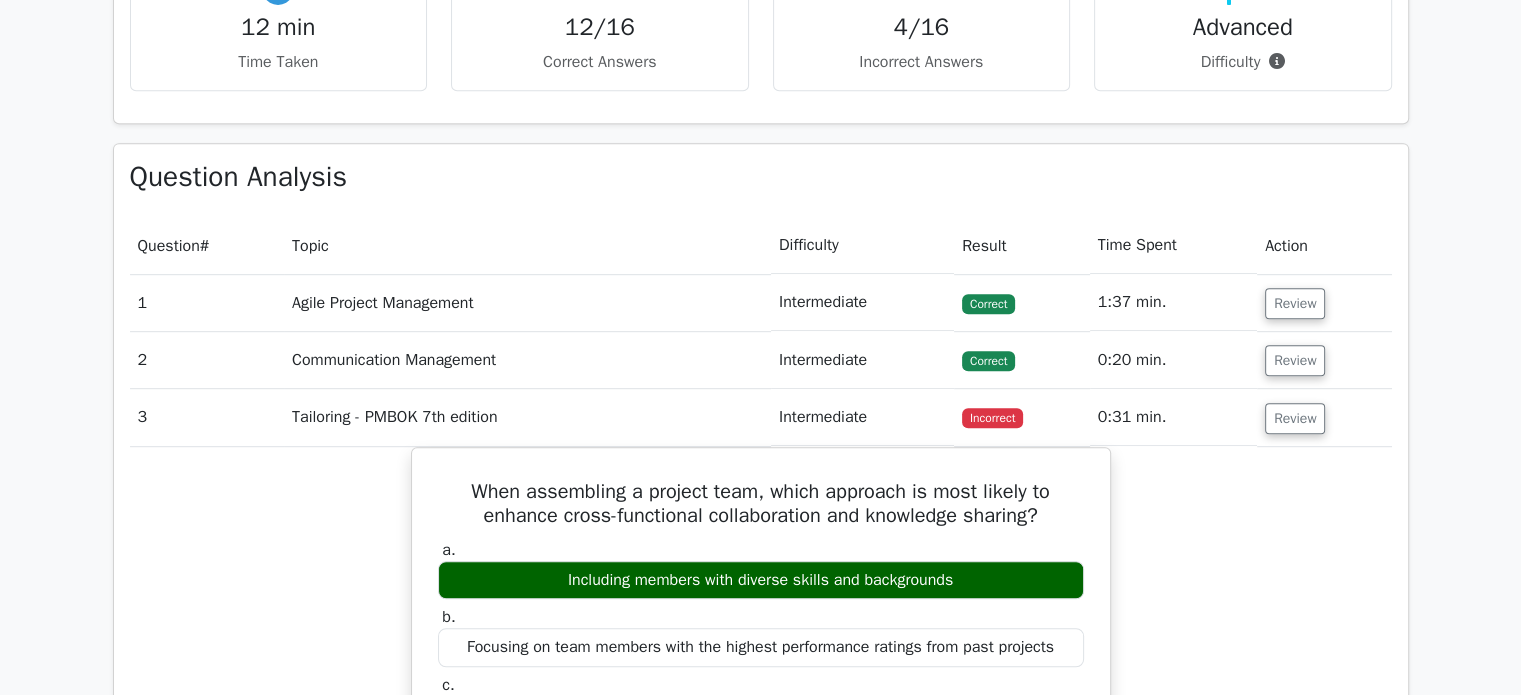 scroll, scrollTop: 1064, scrollLeft: 0, axis: vertical 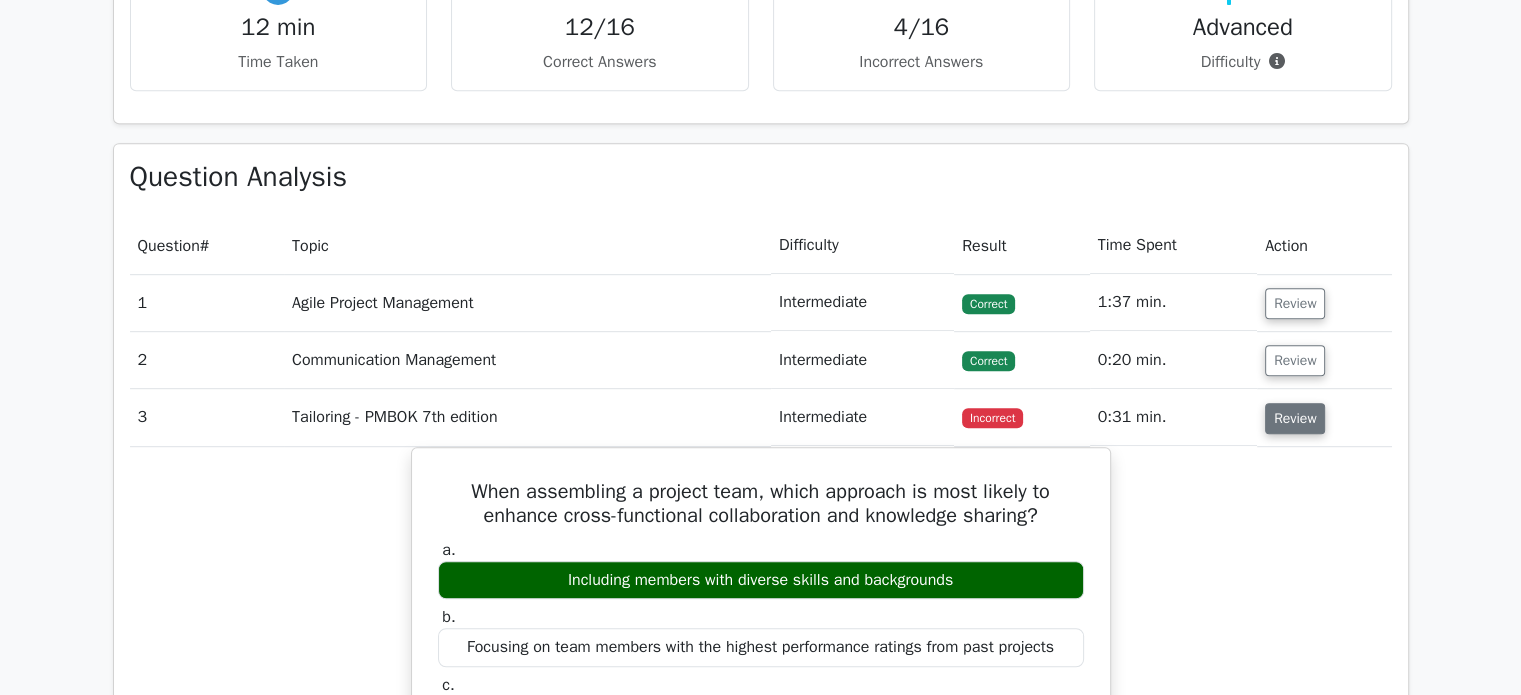 click on "Review" at bounding box center [1295, 418] 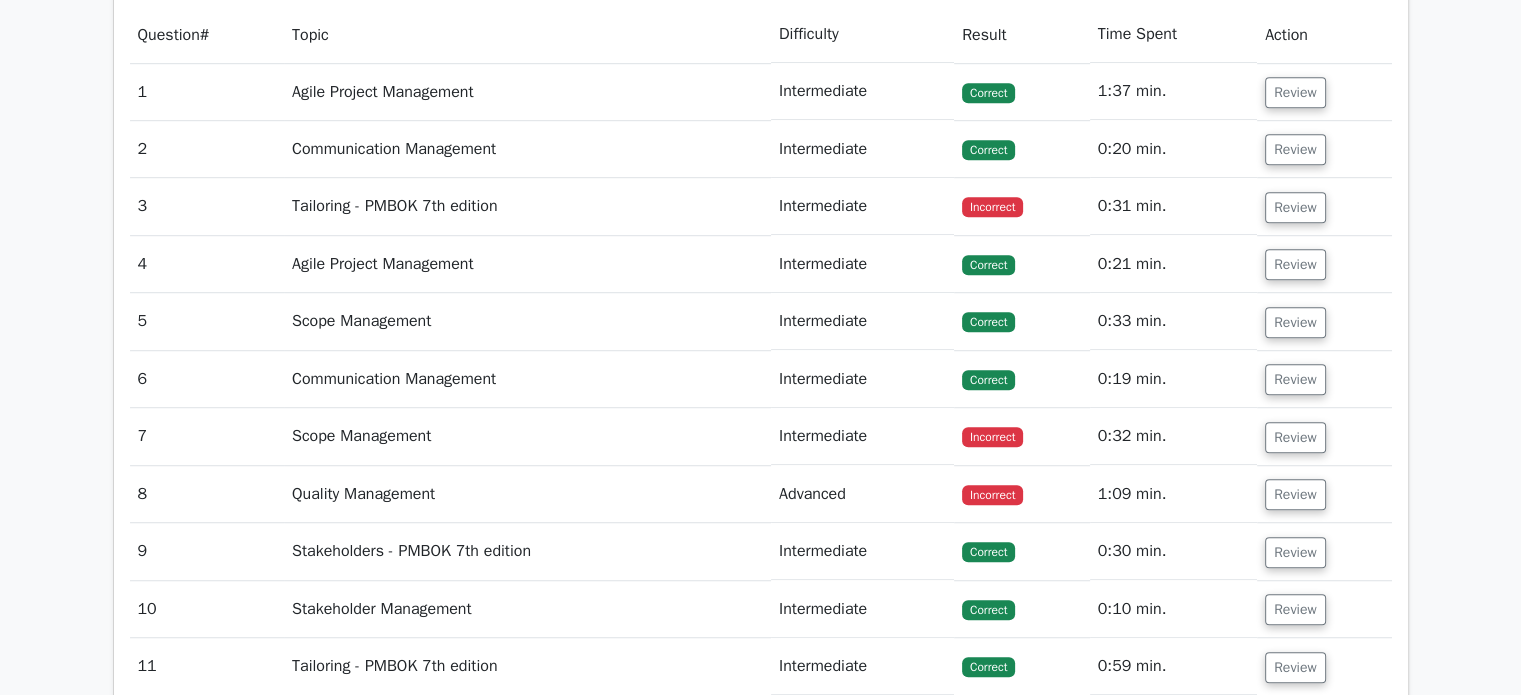 scroll, scrollTop: 1286, scrollLeft: 0, axis: vertical 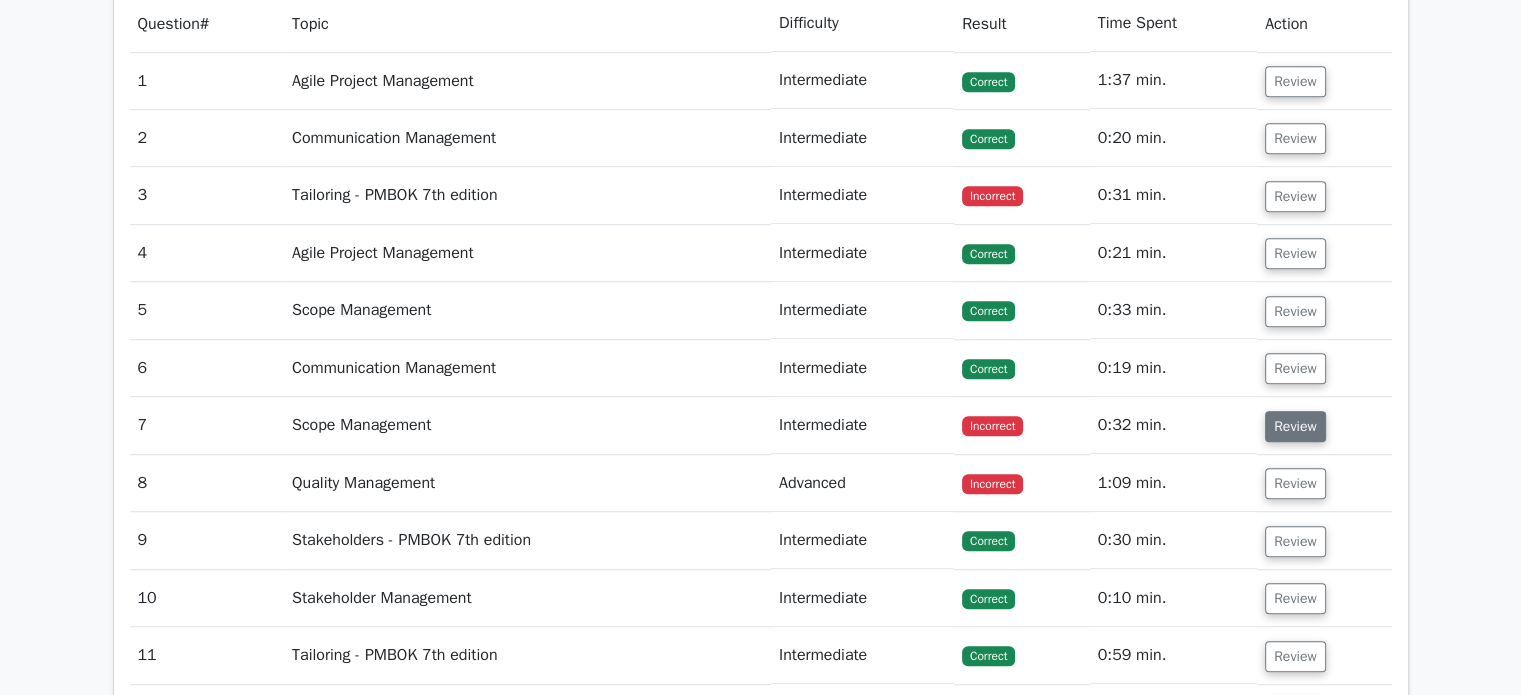 click on "Review" at bounding box center [1295, 426] 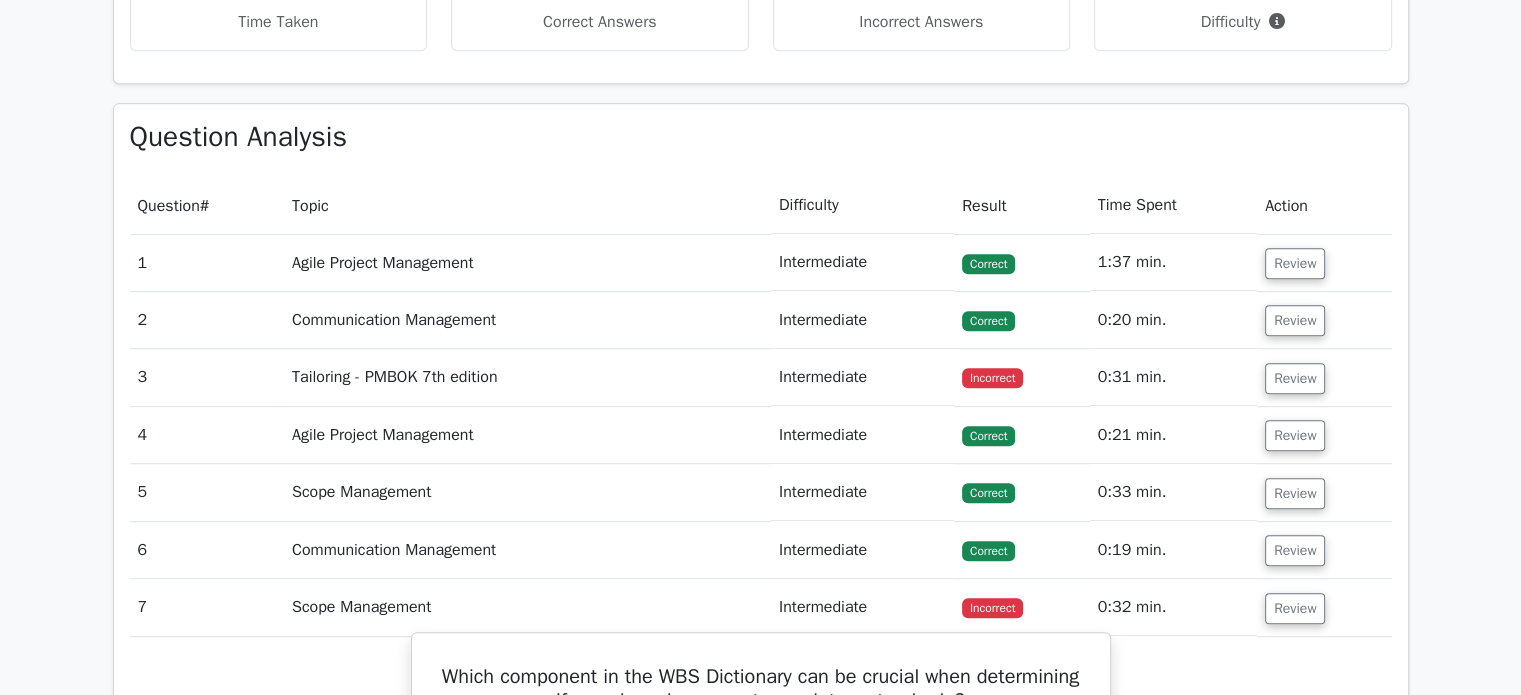 scroll, scrollTop: 1060, scrollLeft: 0, axis: vertical 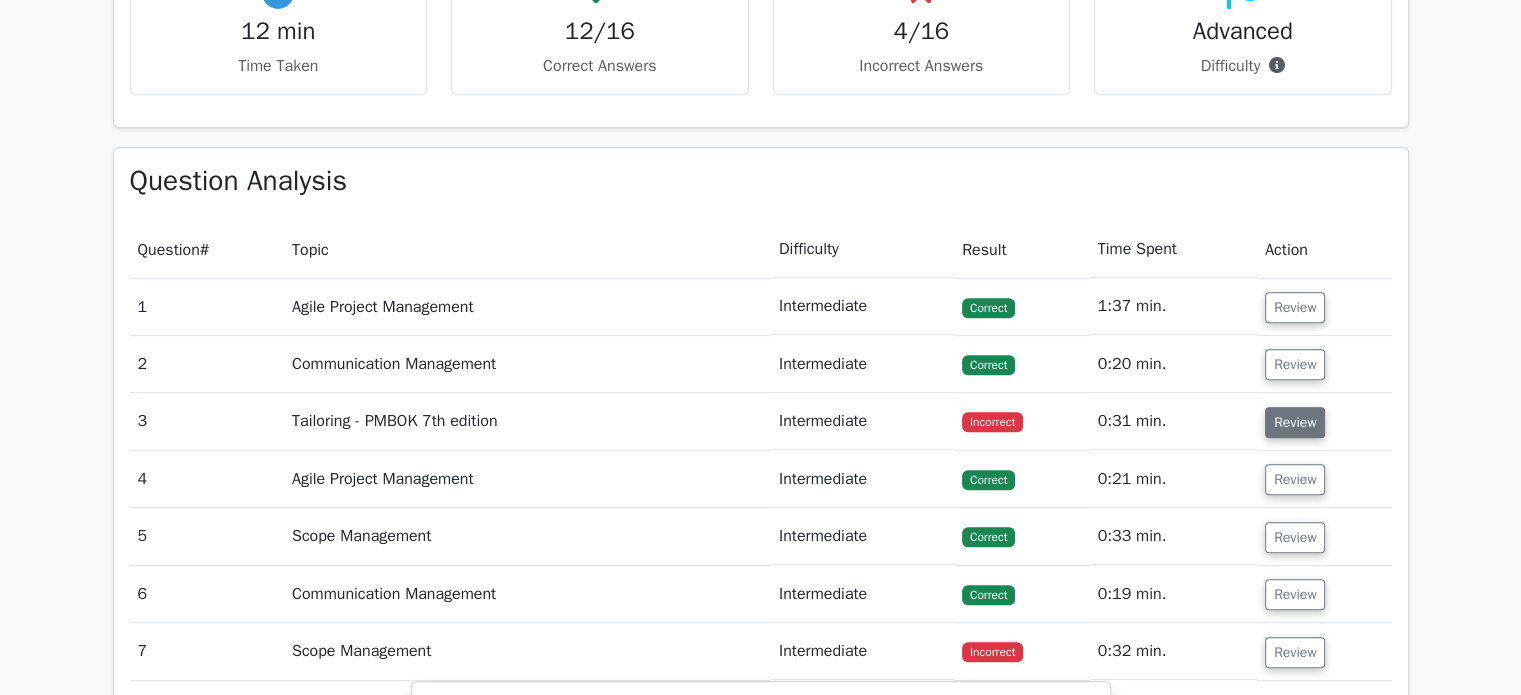 click on "Review" at bounding box center (1295, 422) 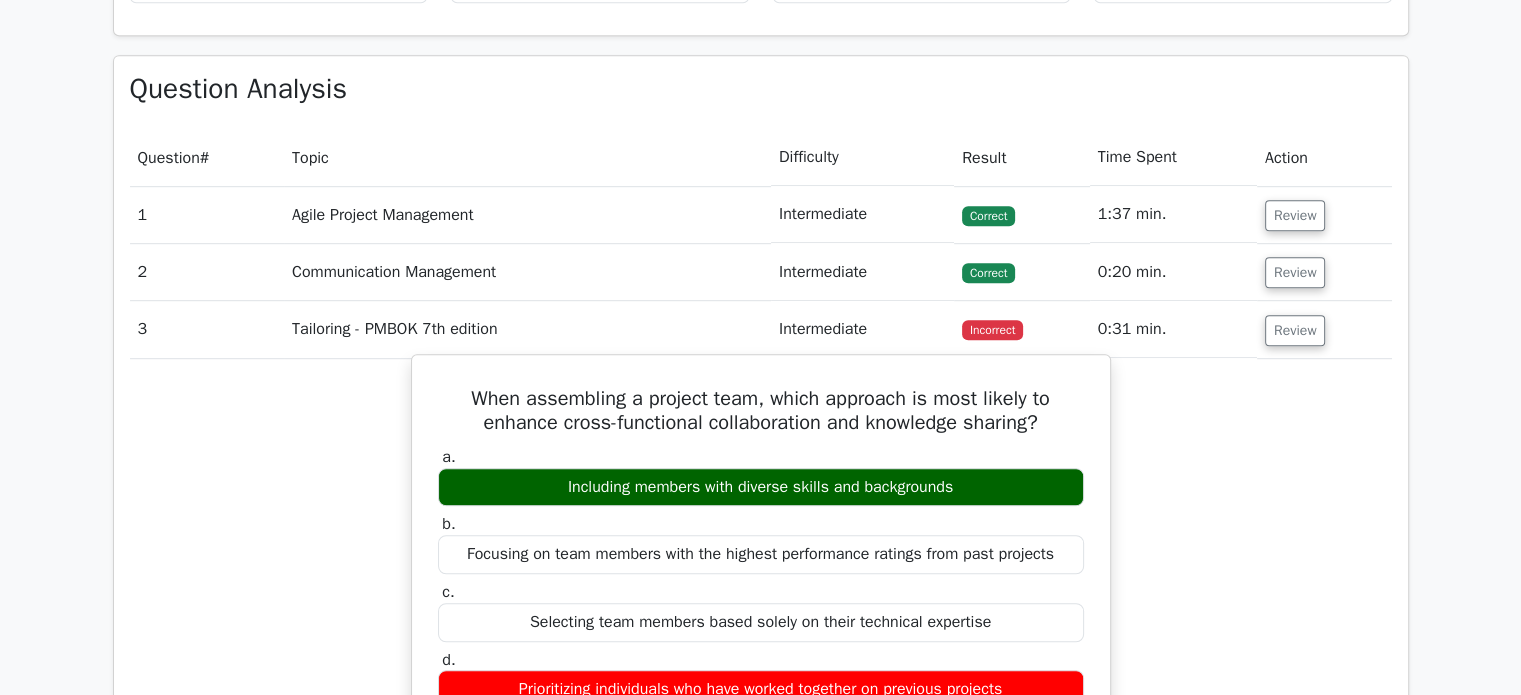 scroll, scrollTop: 1168, scrollLeft: 0, axis: vertical 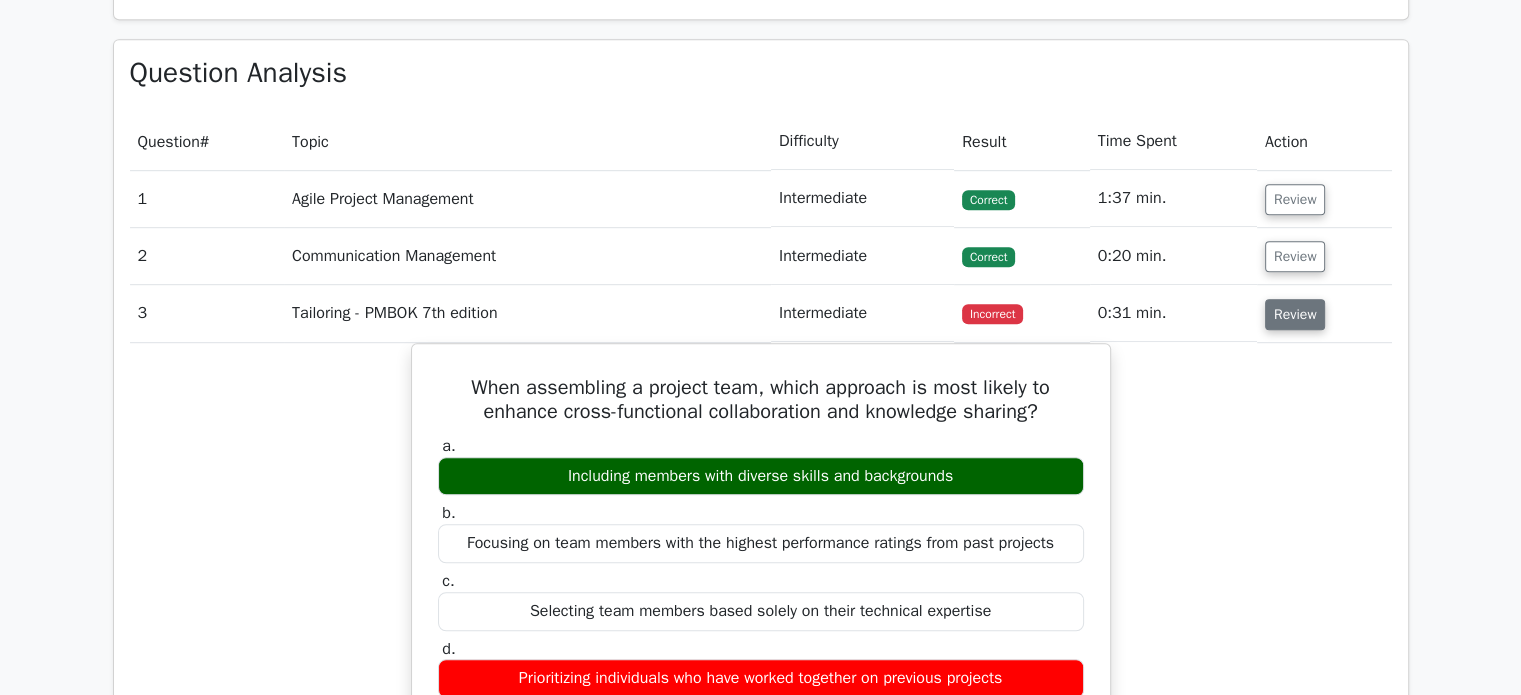 click on "Review" at bounding box center (1295, 314) 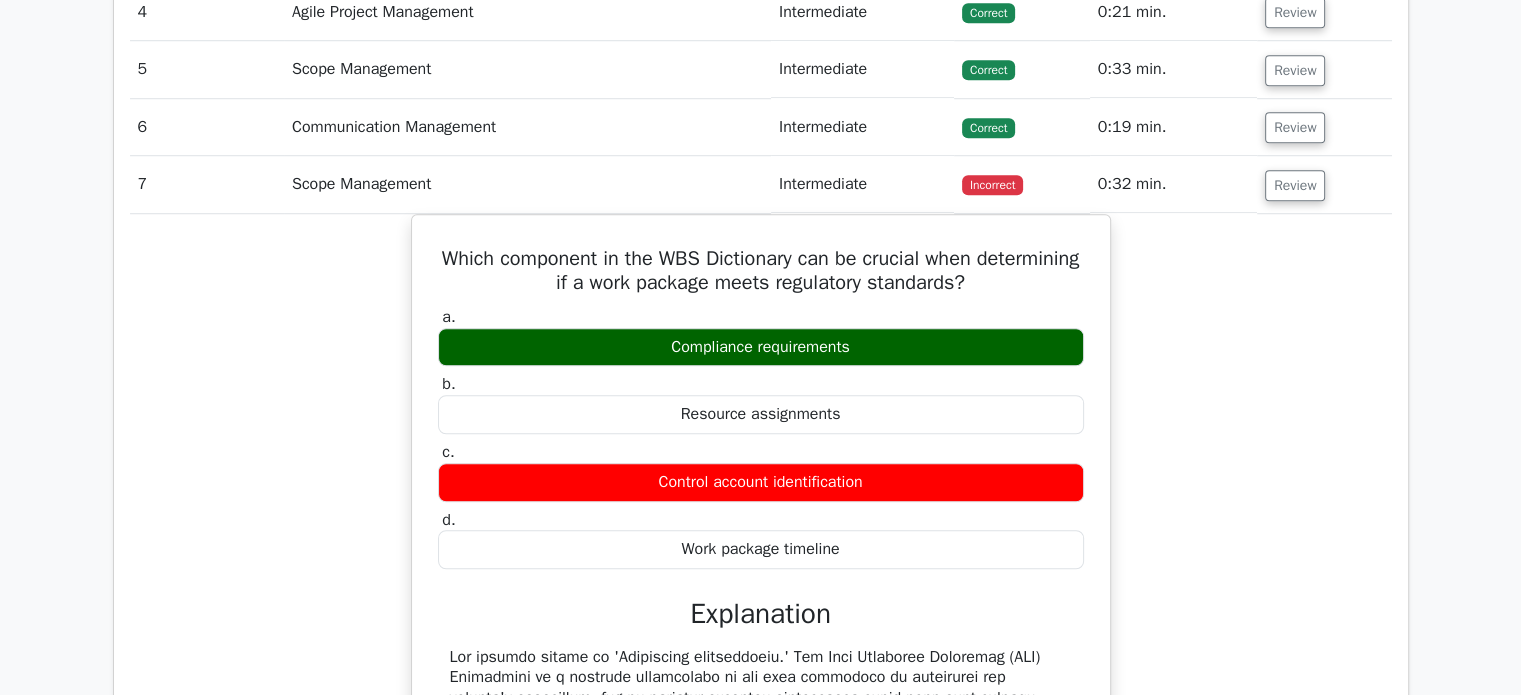 scroll, scrollTop: 1368, scrollLeft: 0, axis: vertical 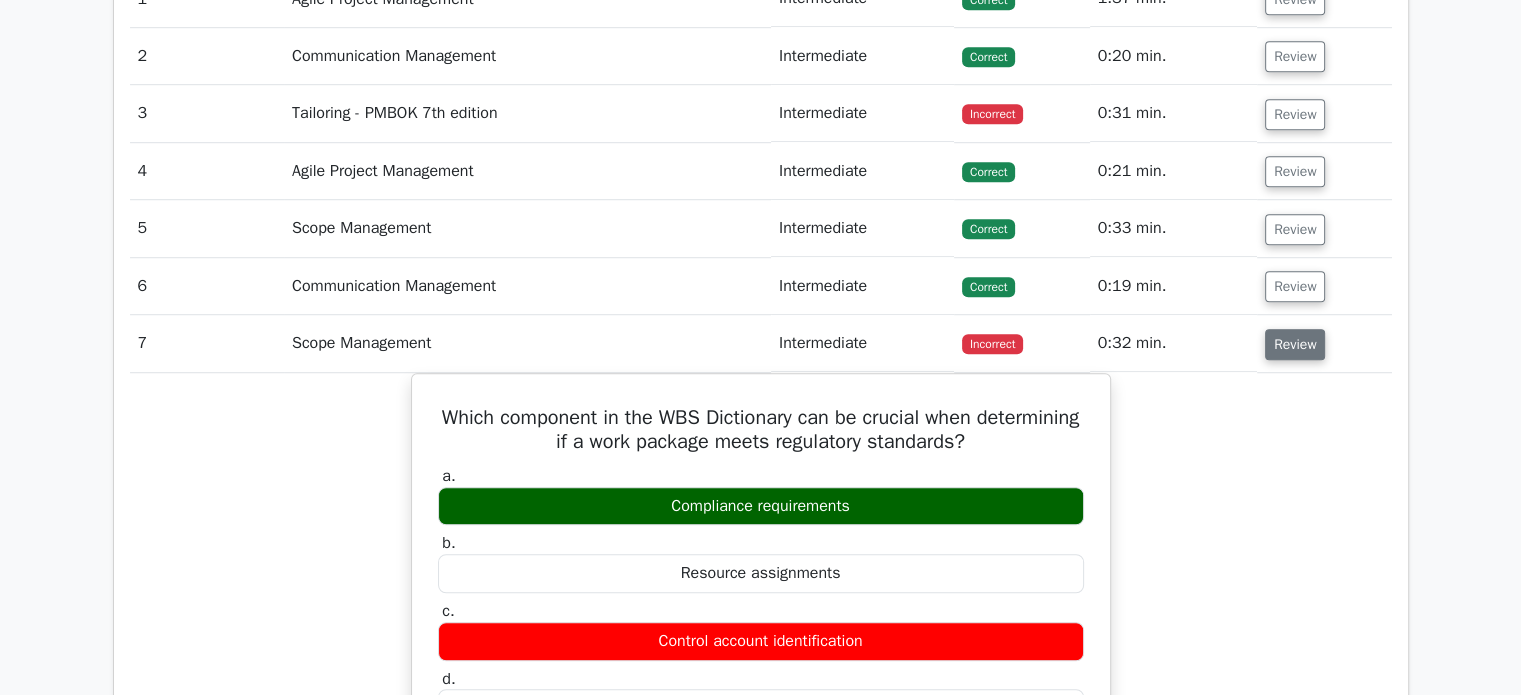 click on "Review" at bounding box center [1295, 344] 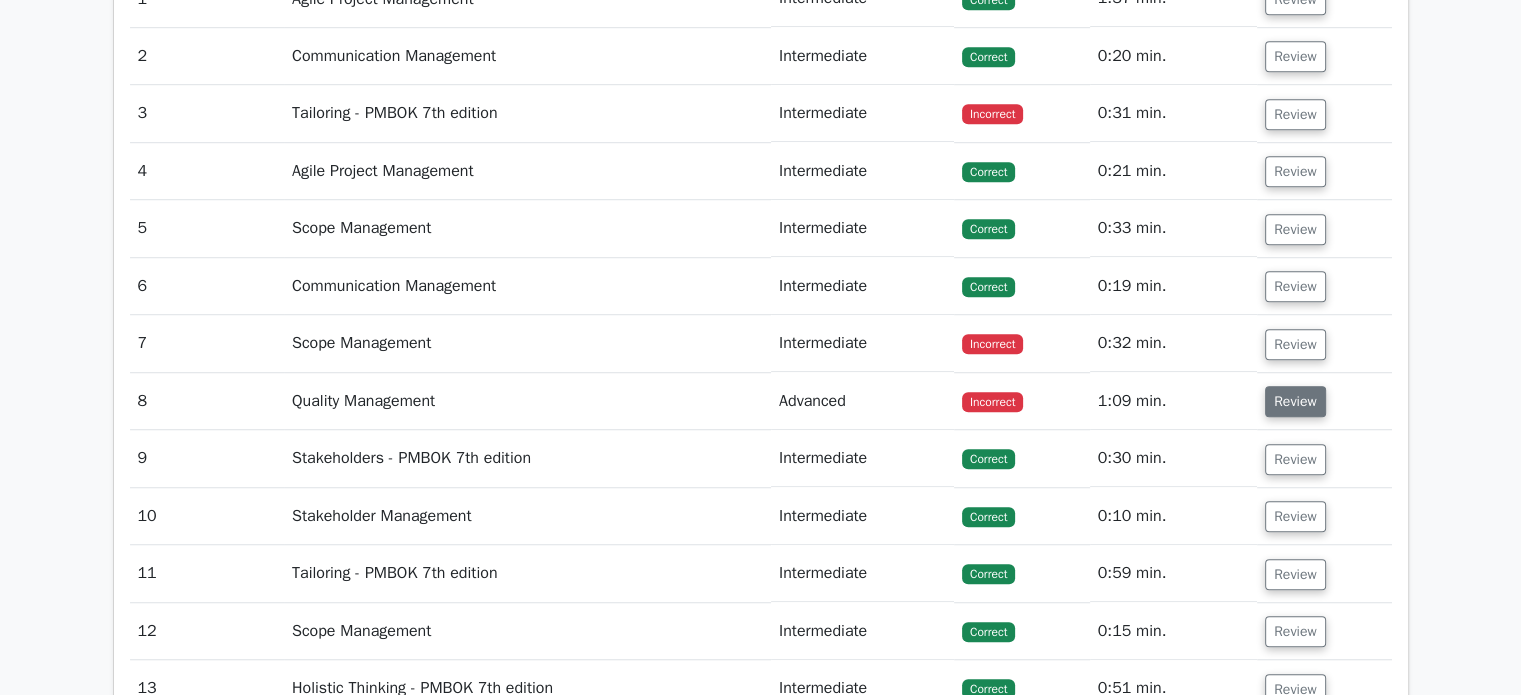 click on "Review" at bounding box center (1295, 401) 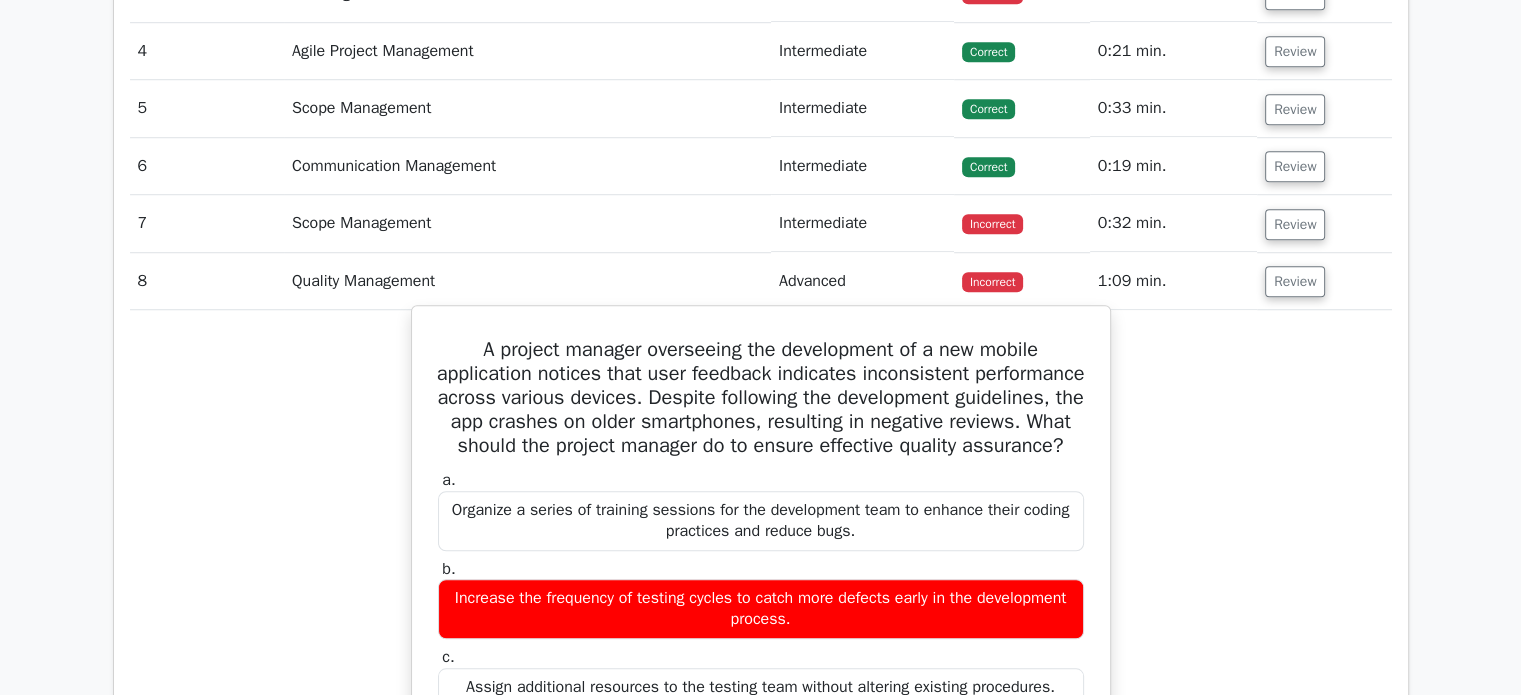 scroll, scrollTop: 1484, scrollLeft: 0, axis: vertical 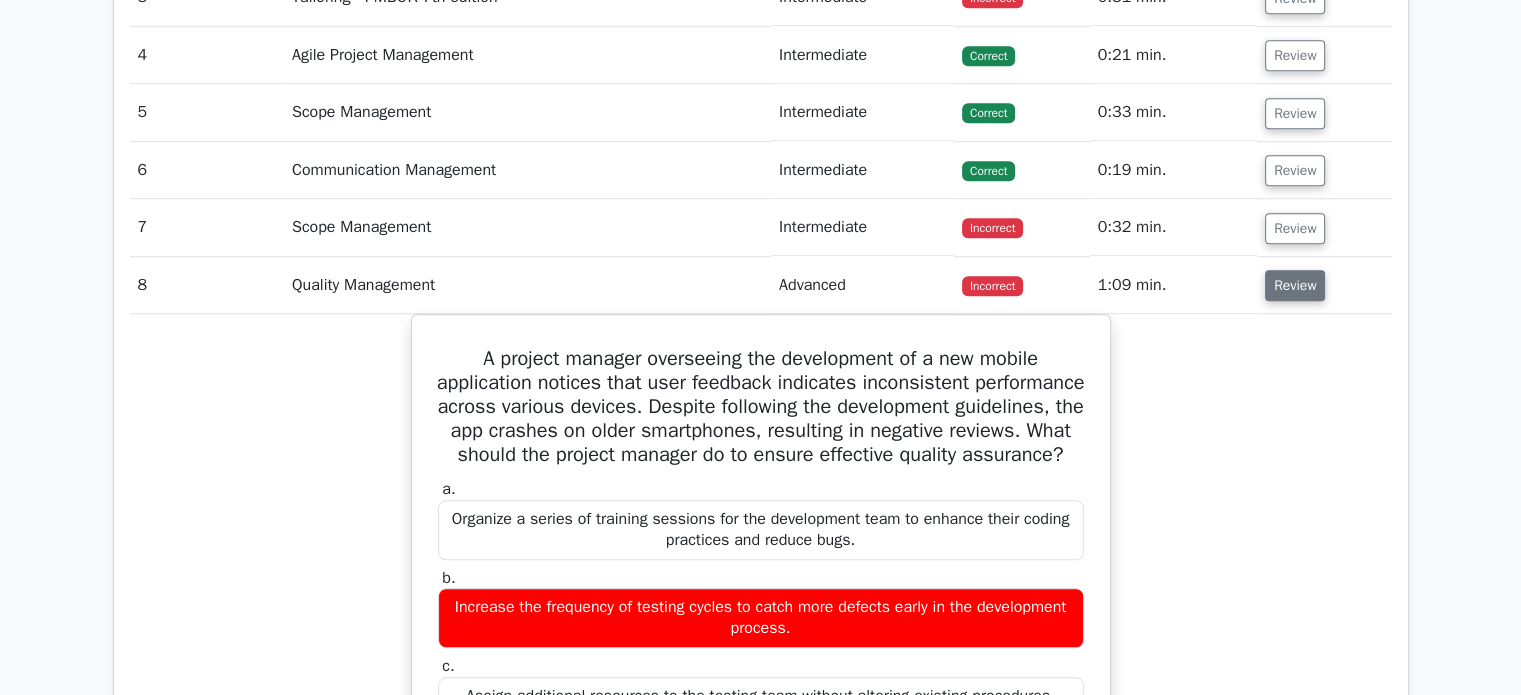 click on "Review" at bounding box center (1295, 285) 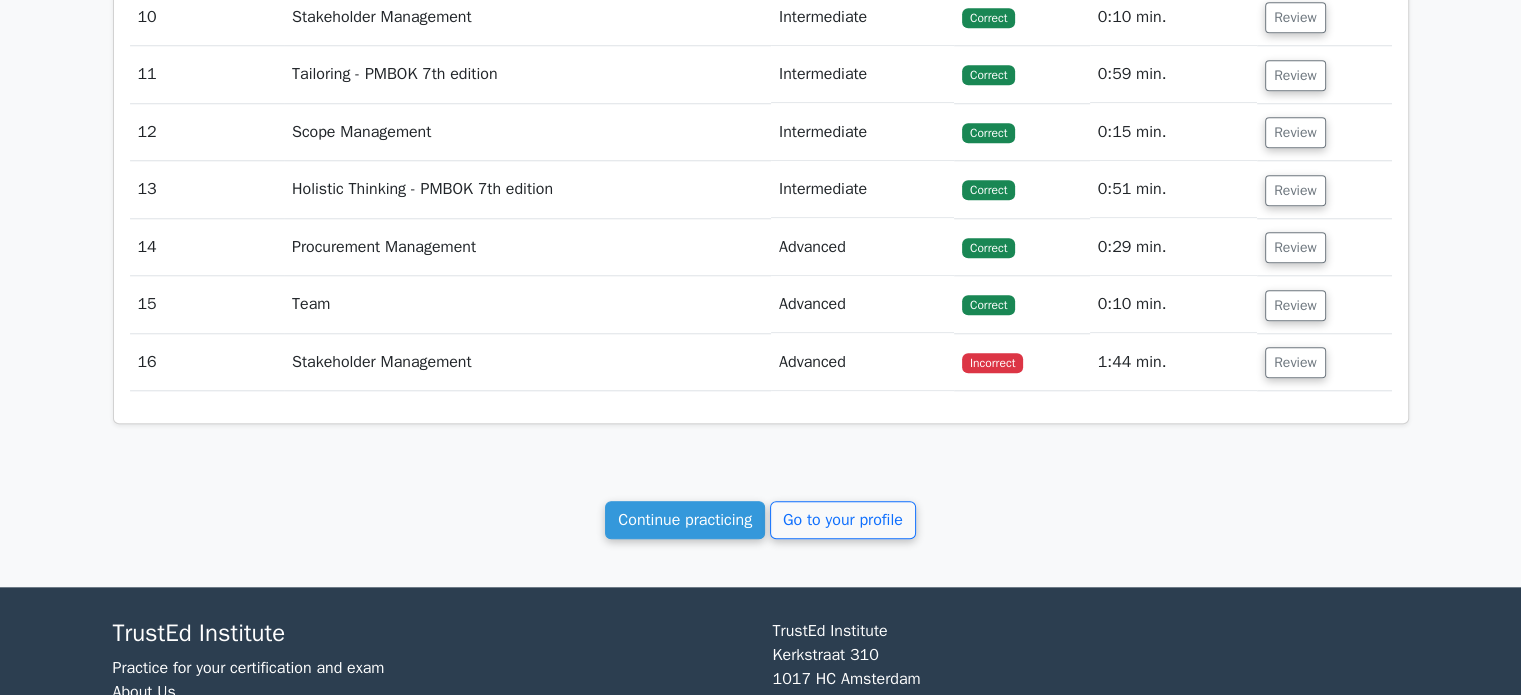 scroll, scrollTop: 1868, scrollLeft: 0, axis: vertical 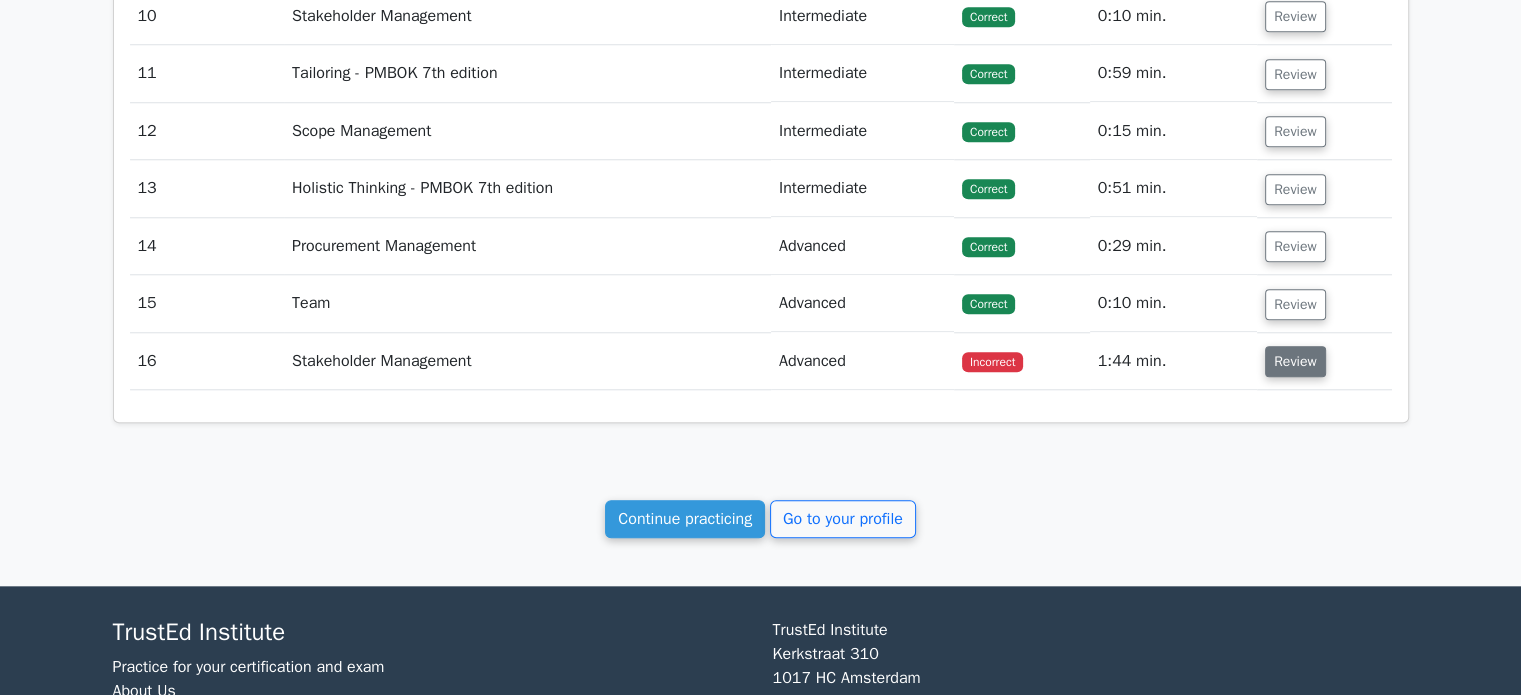 click on "Review" at bounding box center [1295, 361] 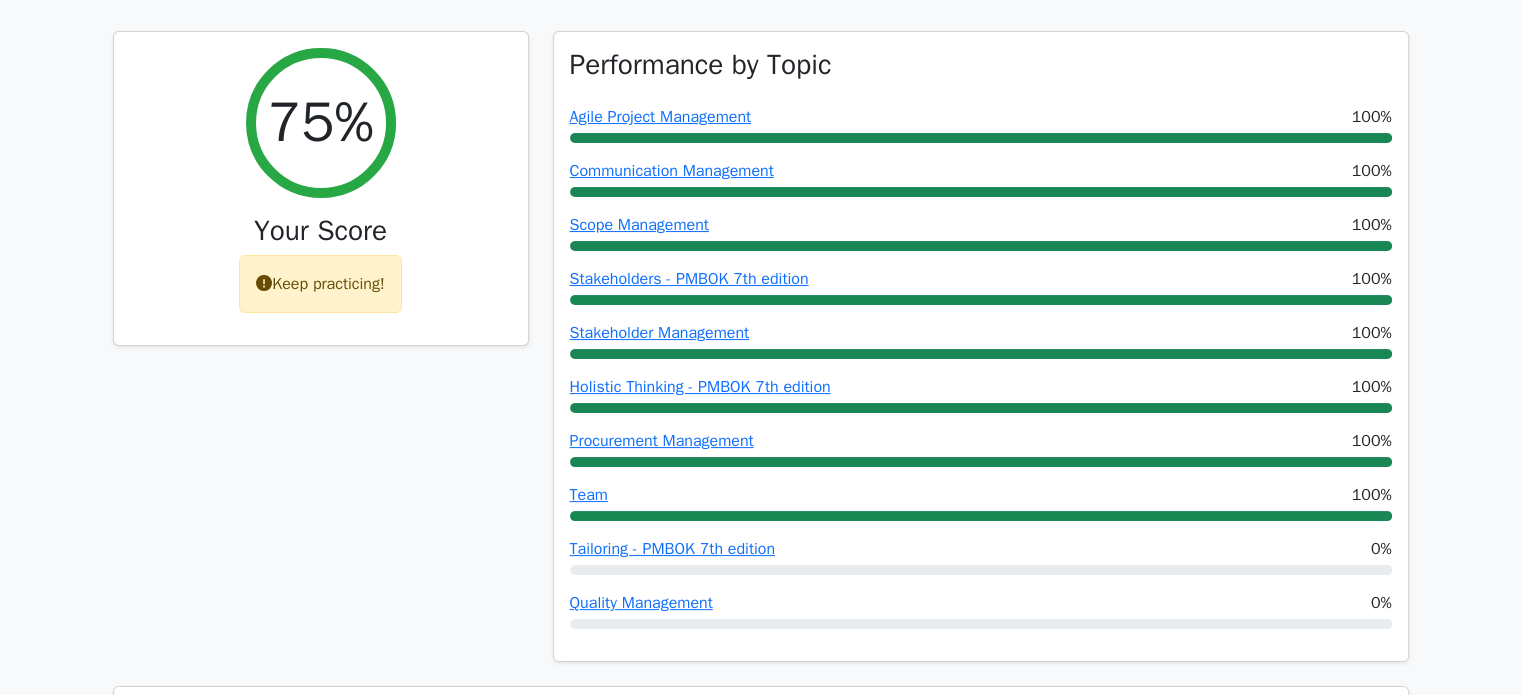 scroll, scrollTop: 256, scrollLeft: 0, axis: vertical 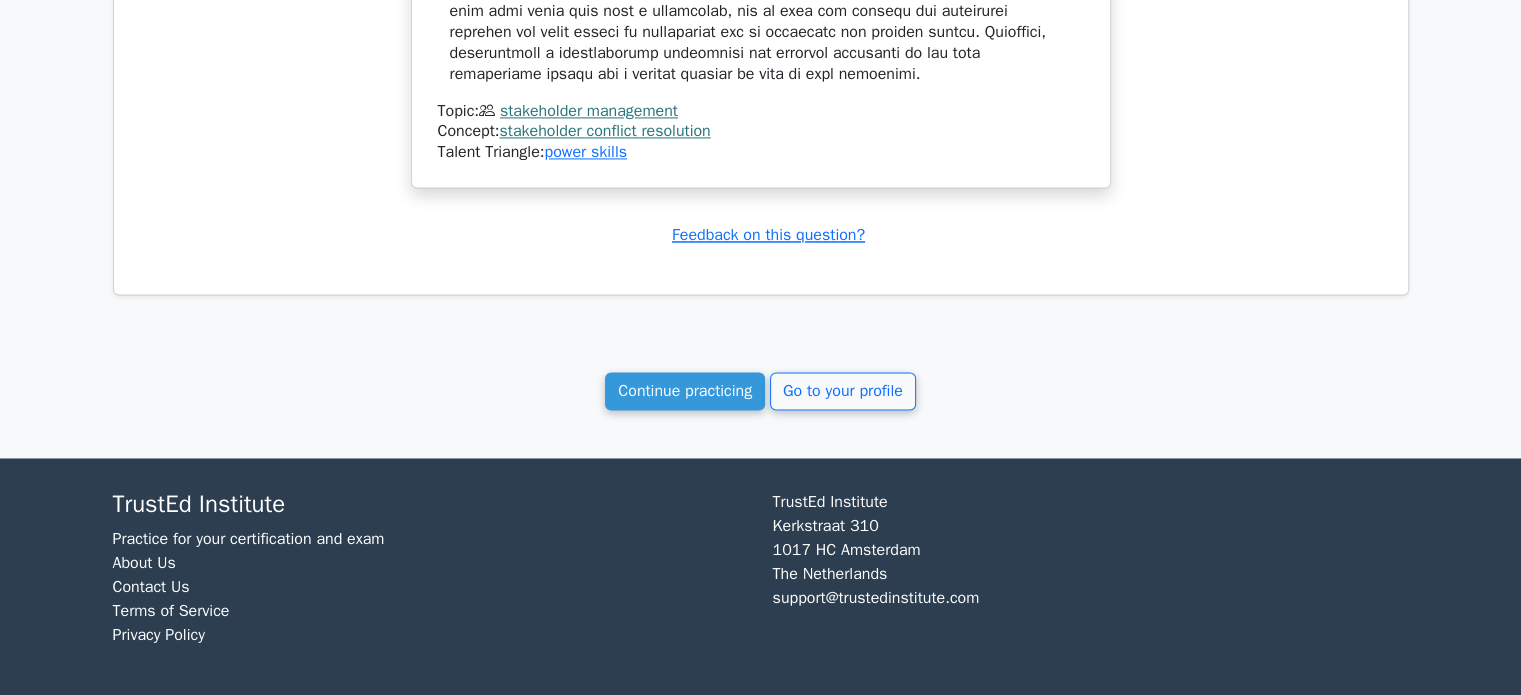 click on "TrustEd Institute
Kerkstraat 310
1017 HC Amsterdam
The Netherlands
support@trustedinstitute.com" at bounding box center (1091, 576) 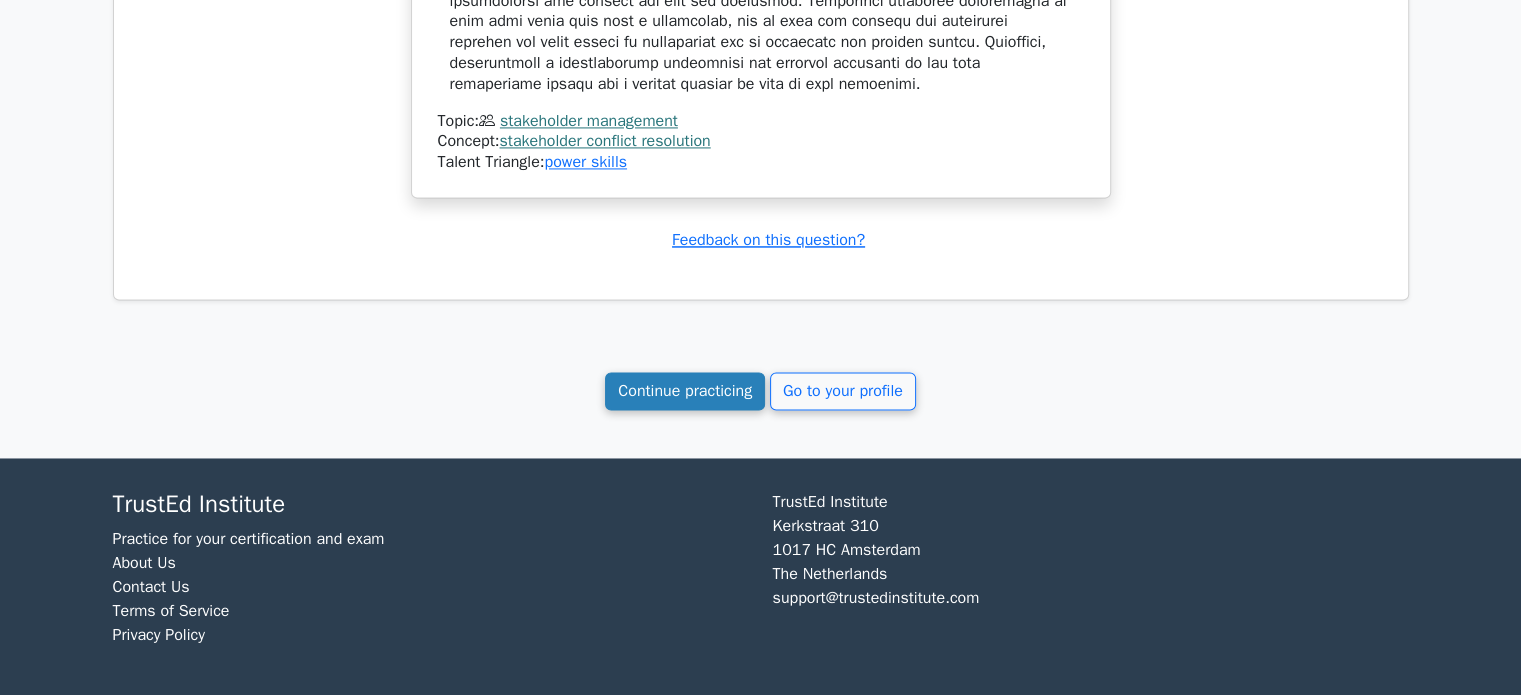 click on "Continue practicing" at bounding box center (685, 391) 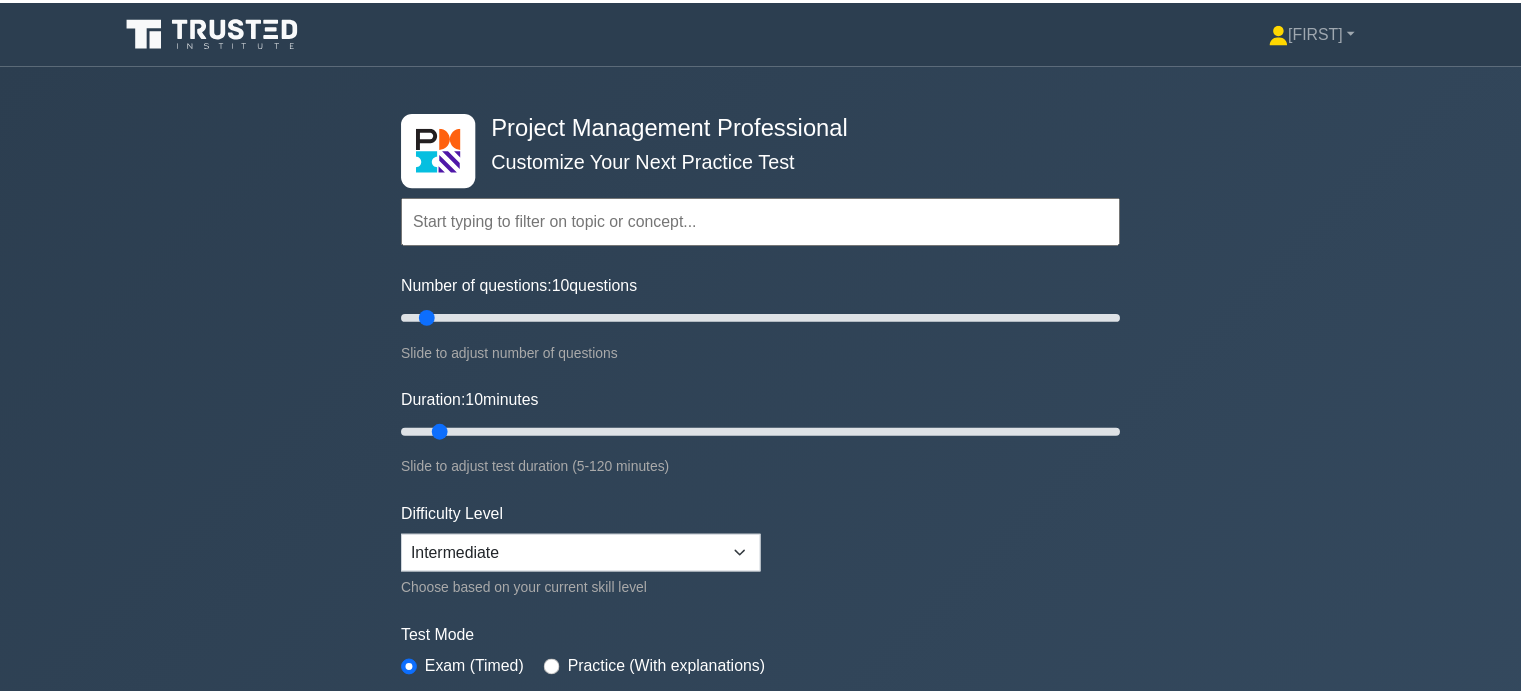 scroll, scrollTop: 0, scrollLeft: 0, axis: both 